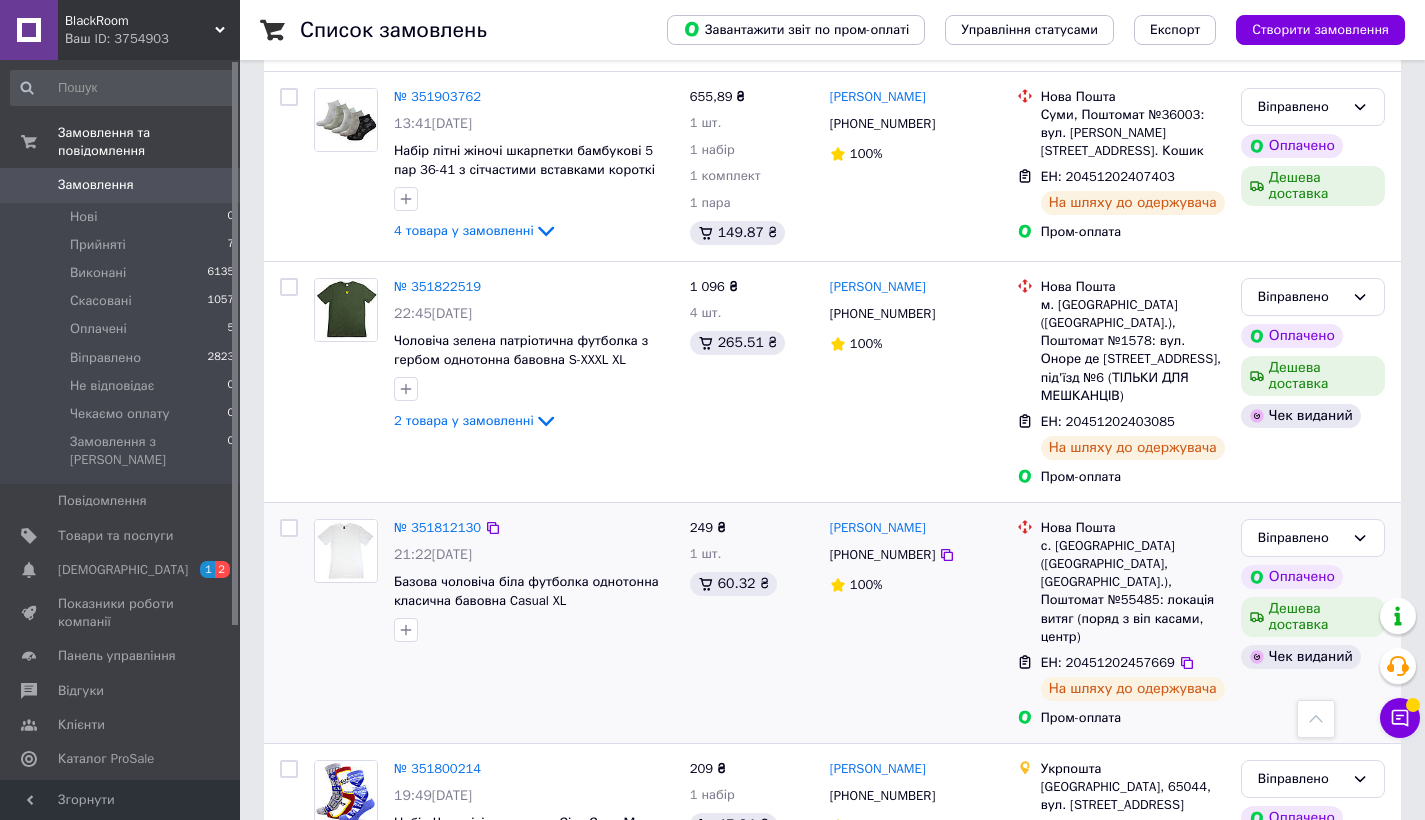 scroll, scrollTop: 2508, scrollLeft: 0, axis: vertical 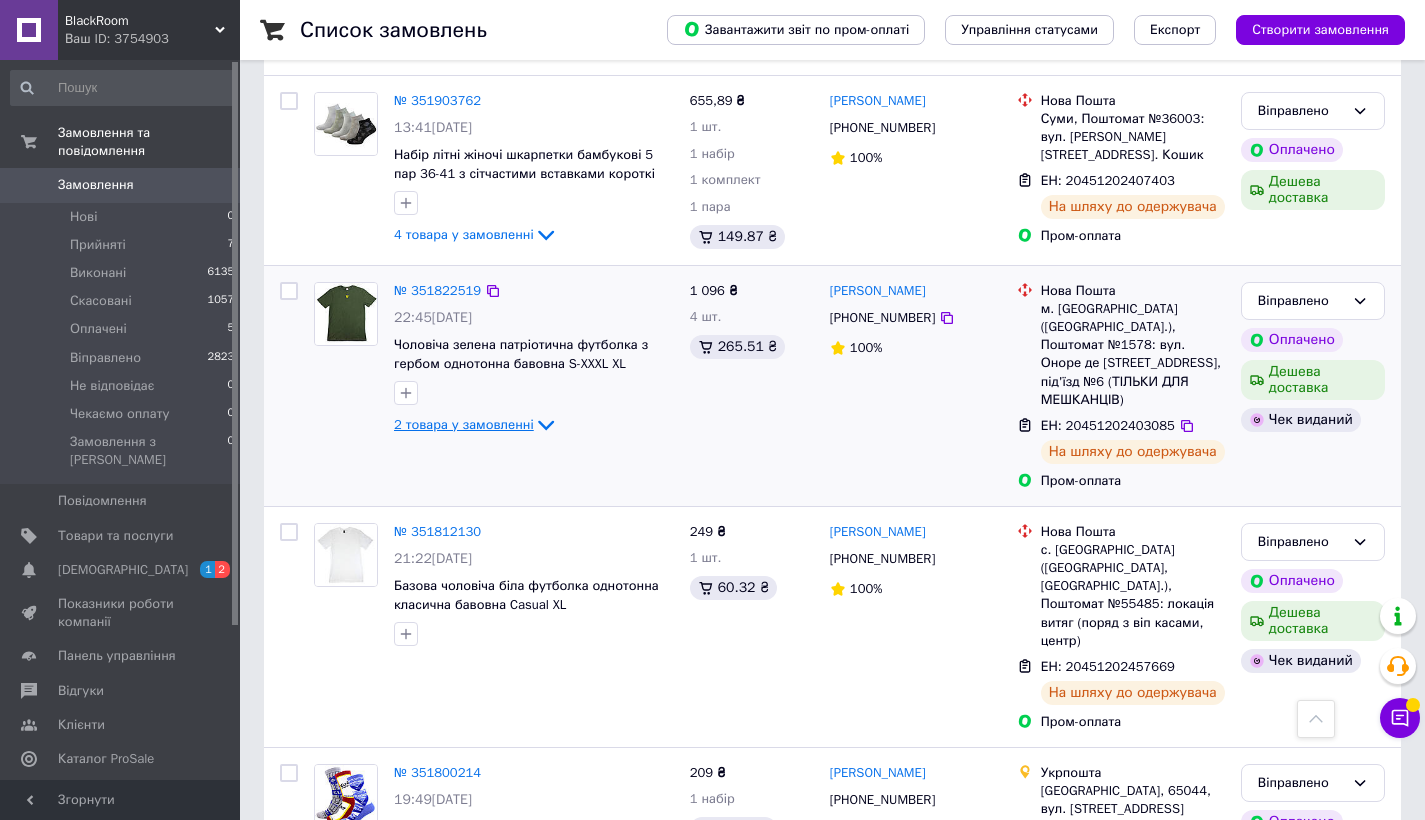 click on "2 товара у замовленні" at bounding box center (464, 424) 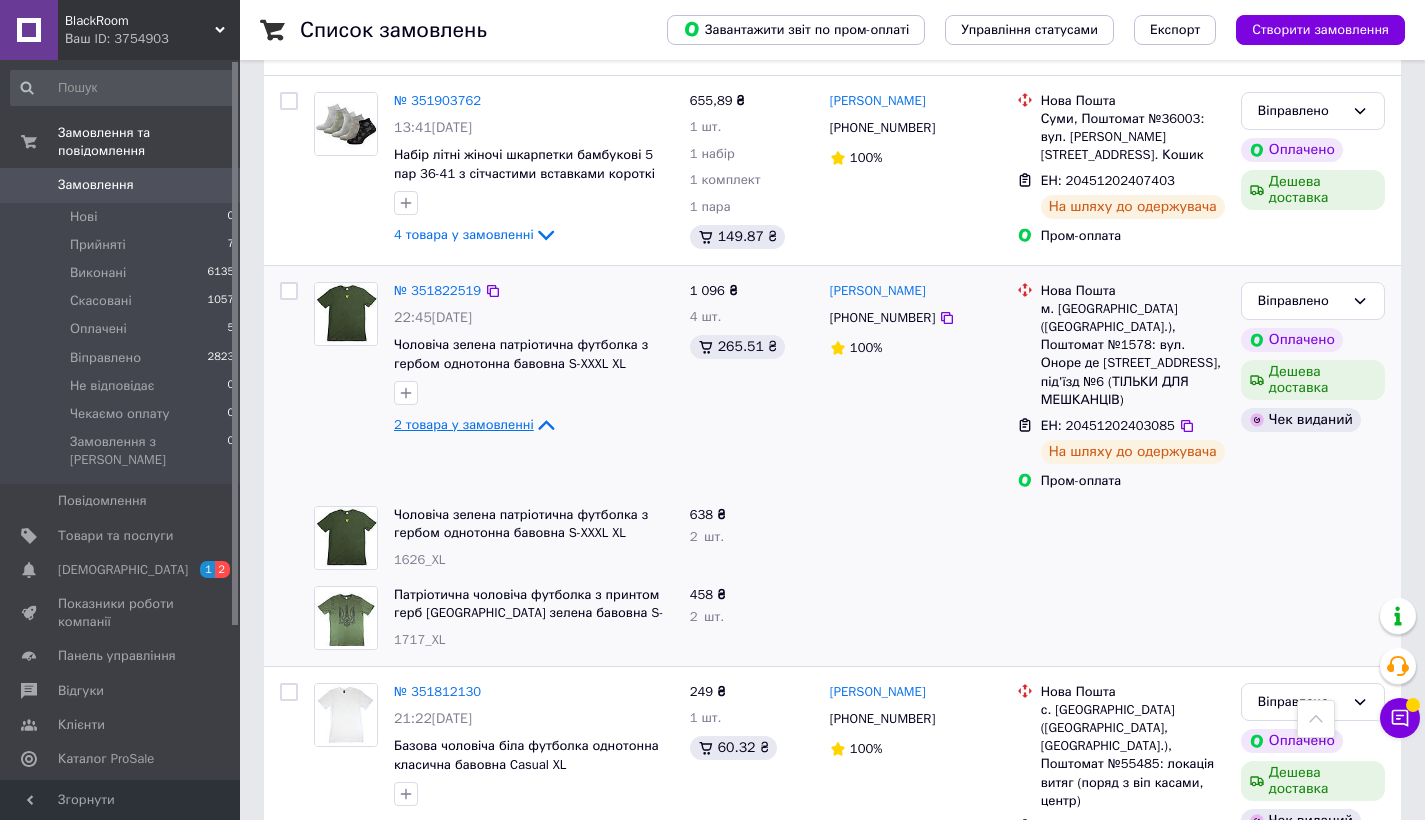 click on "2 товара у замовленні" at bounding box center (464, 424) 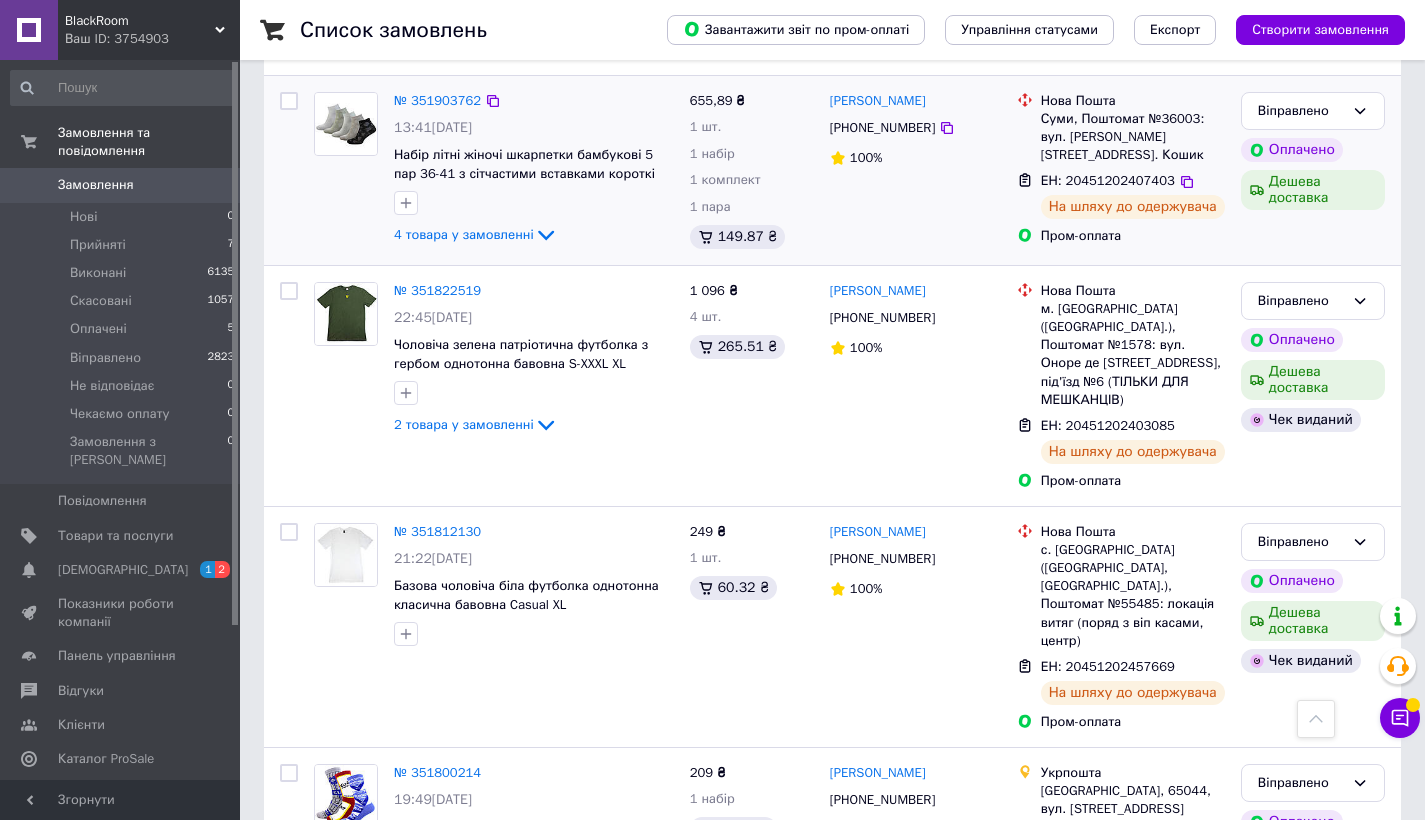 scroll, scrollTop: 1899, scrollLeft: 0, axis: vertical 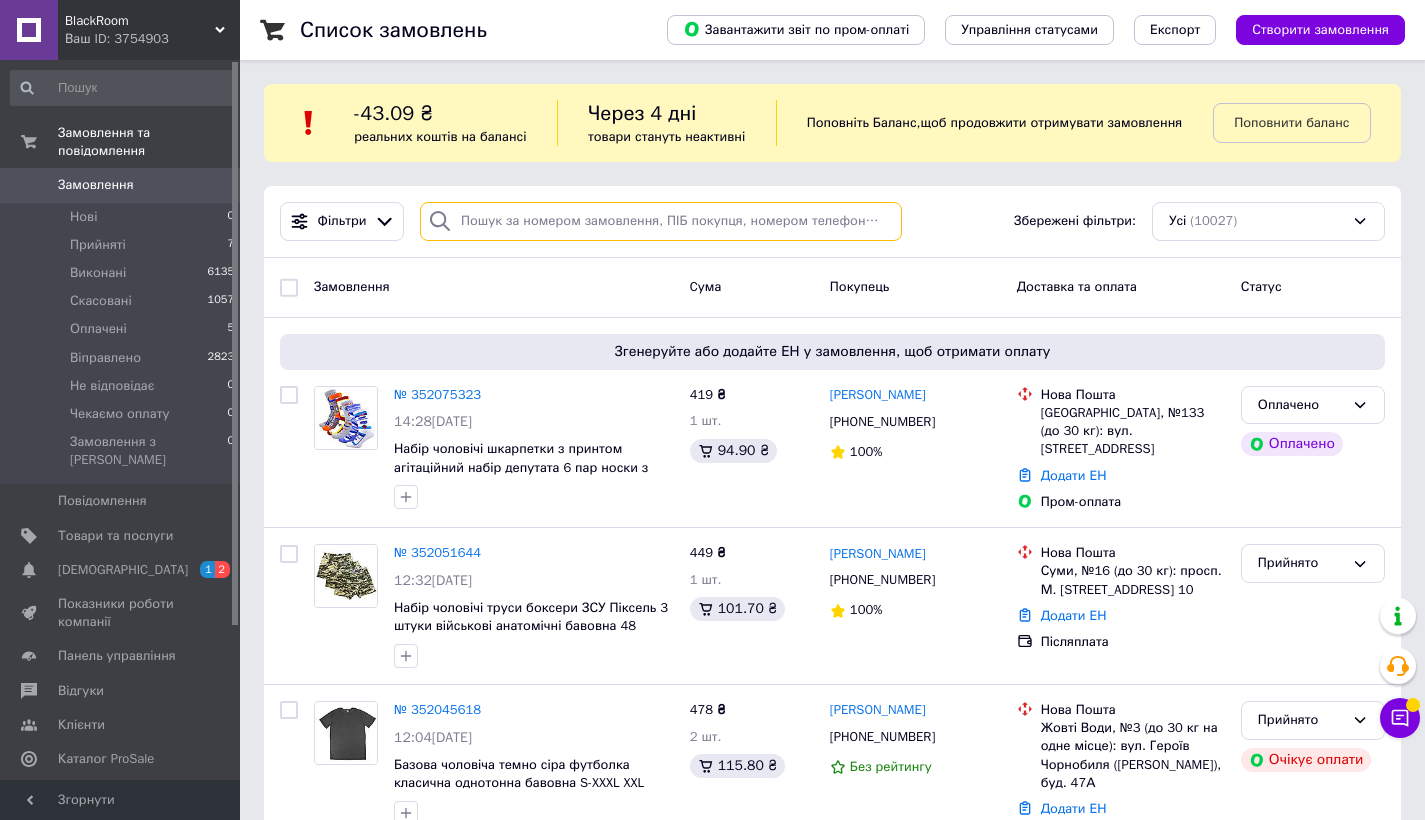 click at bounding box center (661, 221) 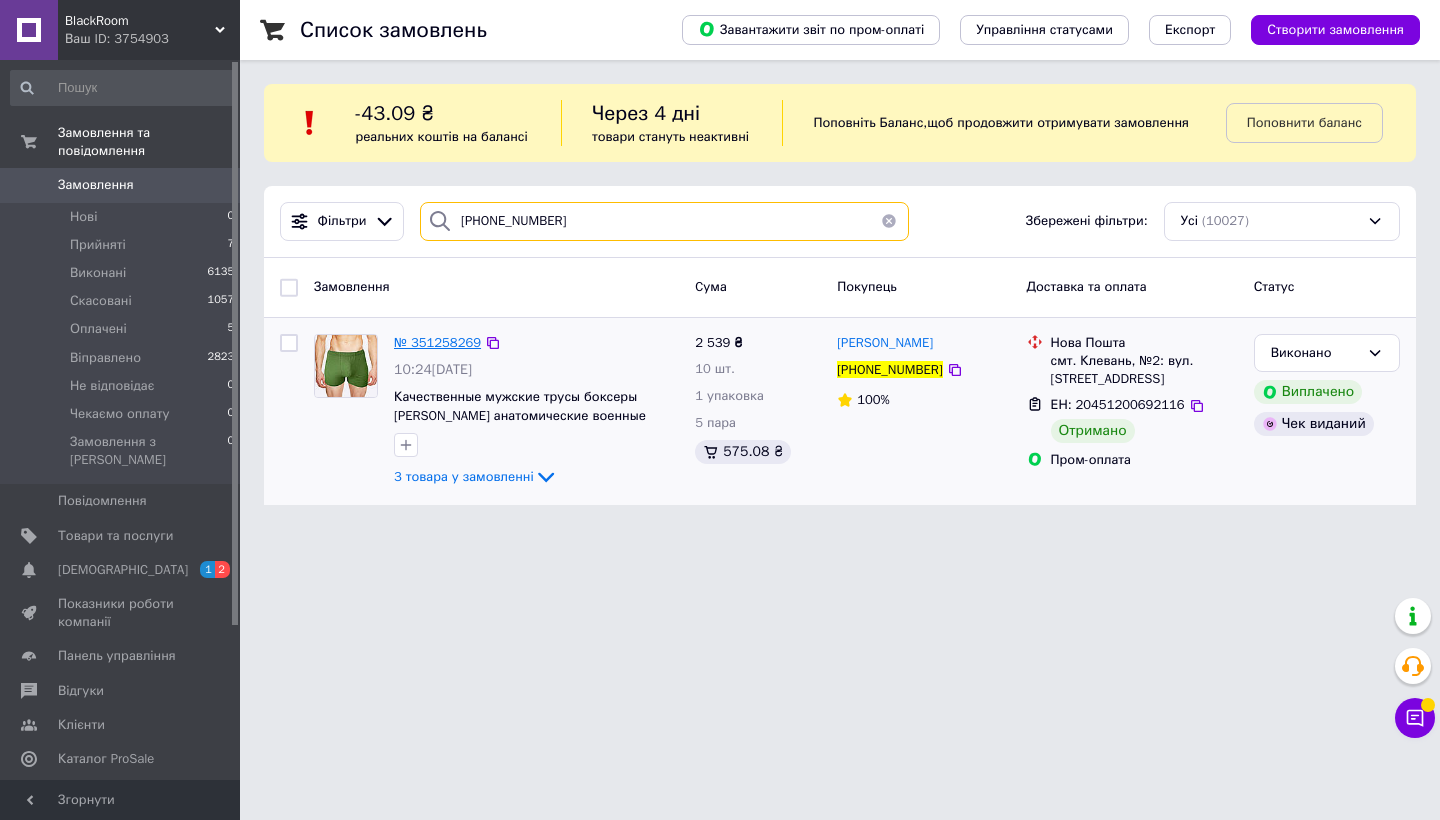 type on "[PHONE_NUMBER]" 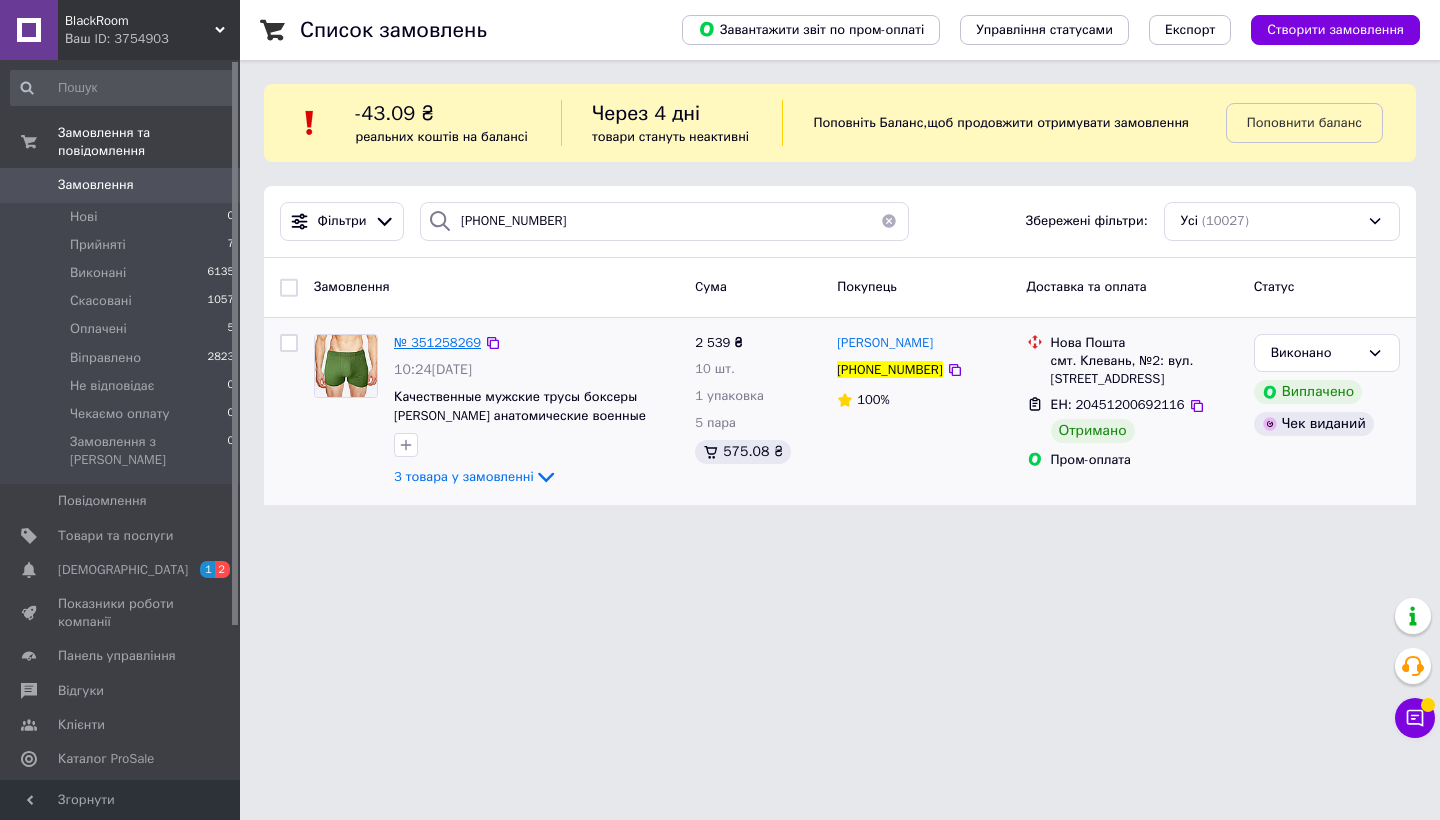 click on "№ 351258269" at bounding box center (437, 342) 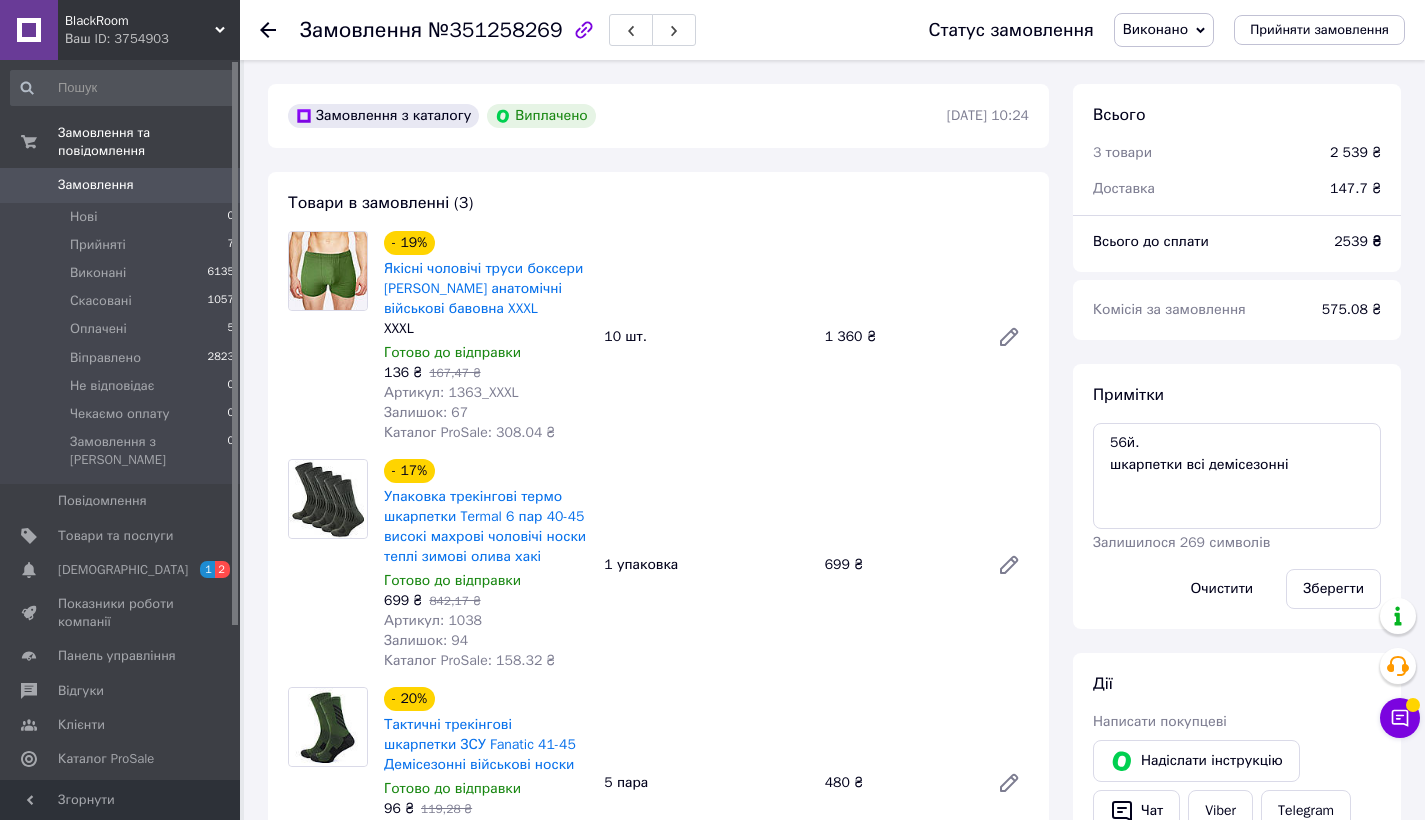 scroll, scrollTop: 4, scrollLeft: 0, axis: vertical 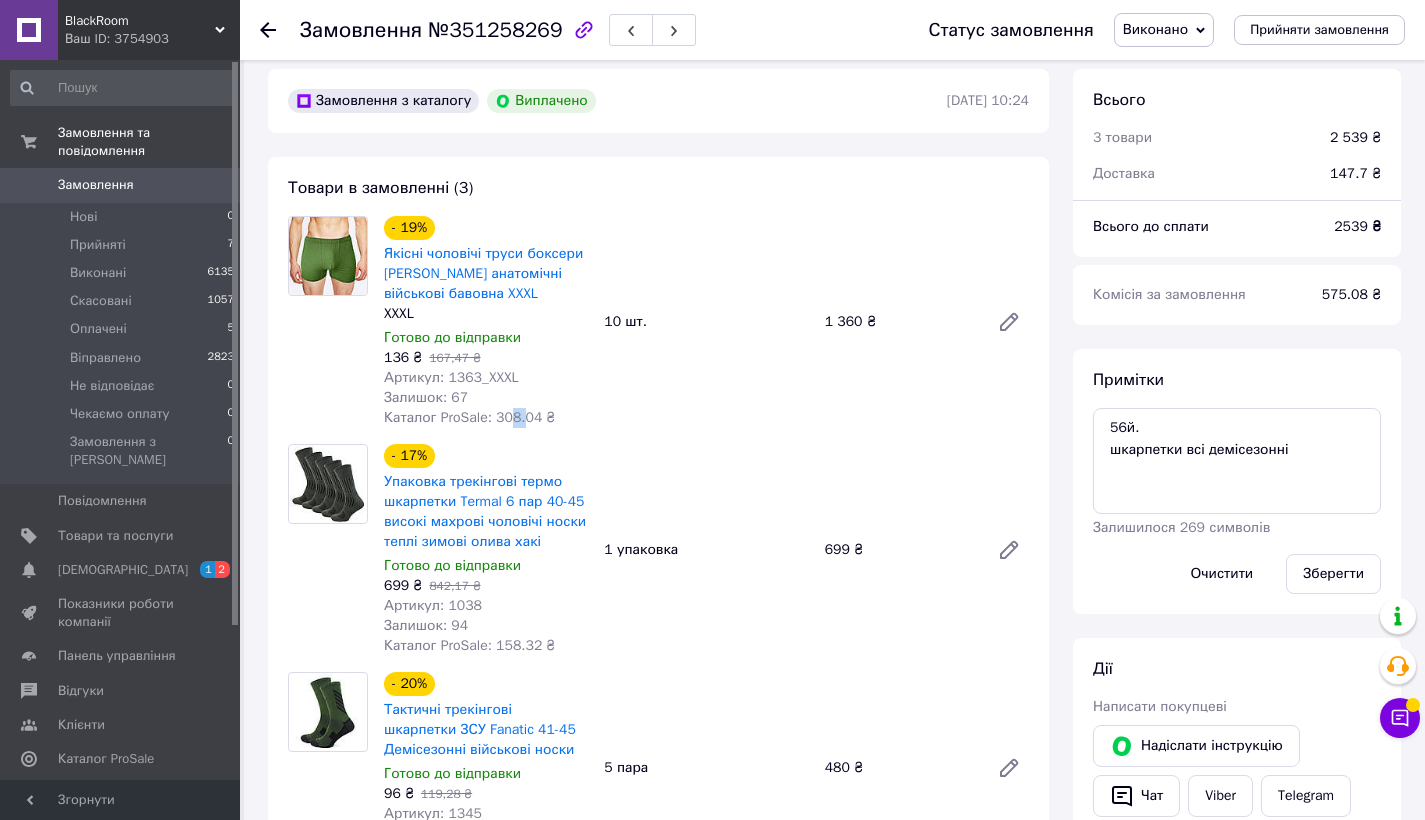 drag, startPoint x: 524, startPoint y: 412, endPoint x: 509, endPoint y: 413, distance: 15.033297 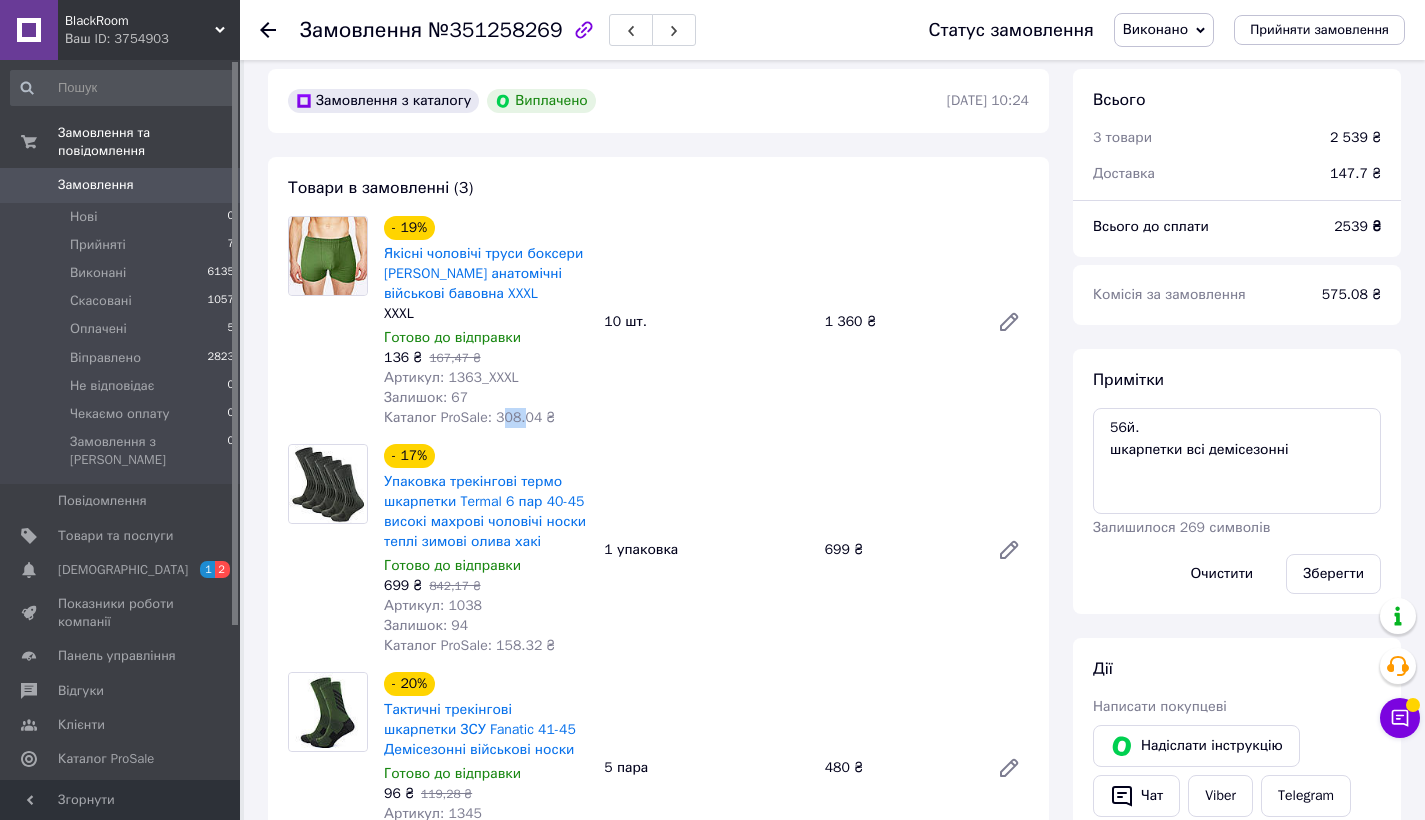 click on "Каталог ProSale: 308.04 ₴" at bounding box center [470, 417] 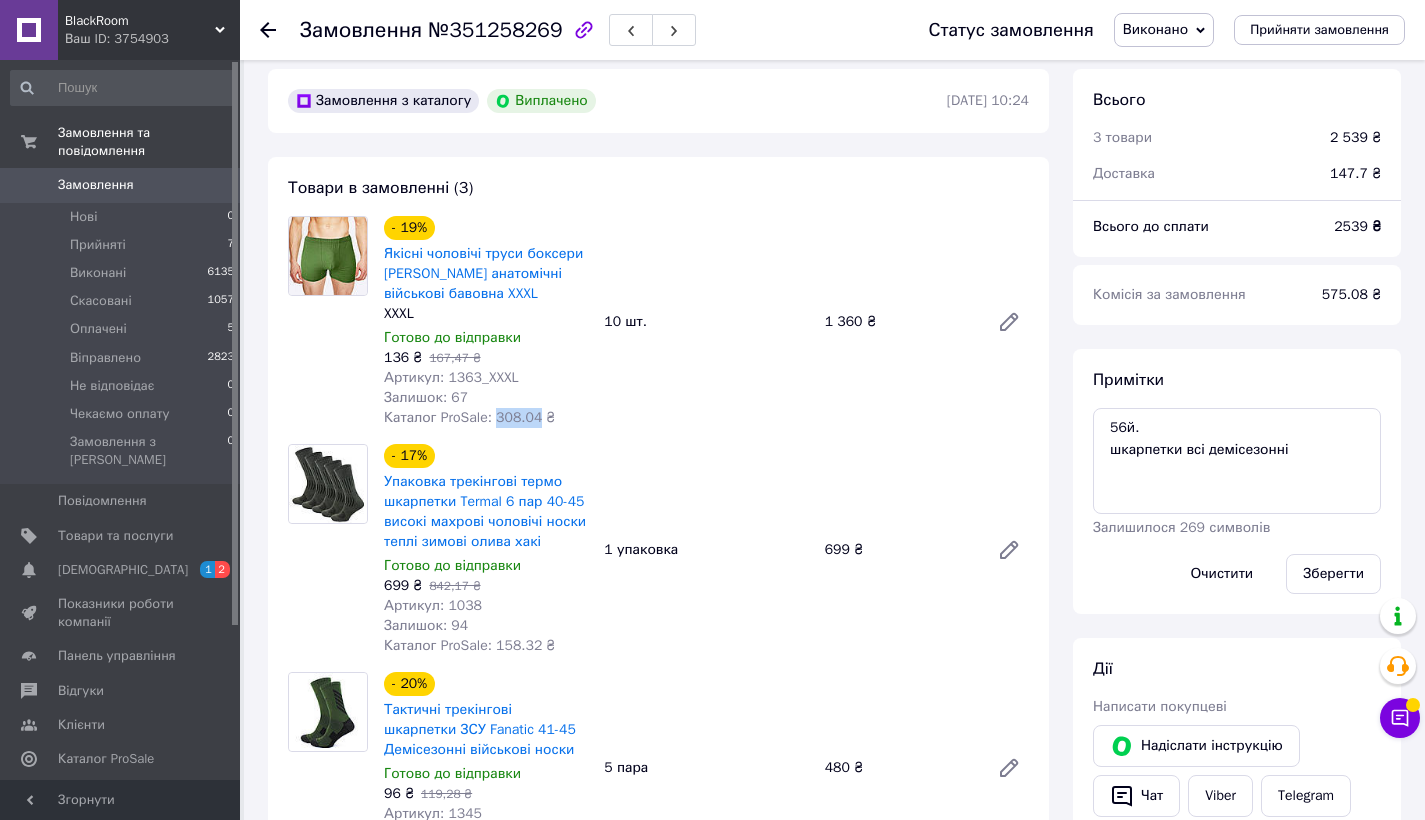 click on "Каталог ProSale: 308.04 ₴" at bounding box center (470, 417) 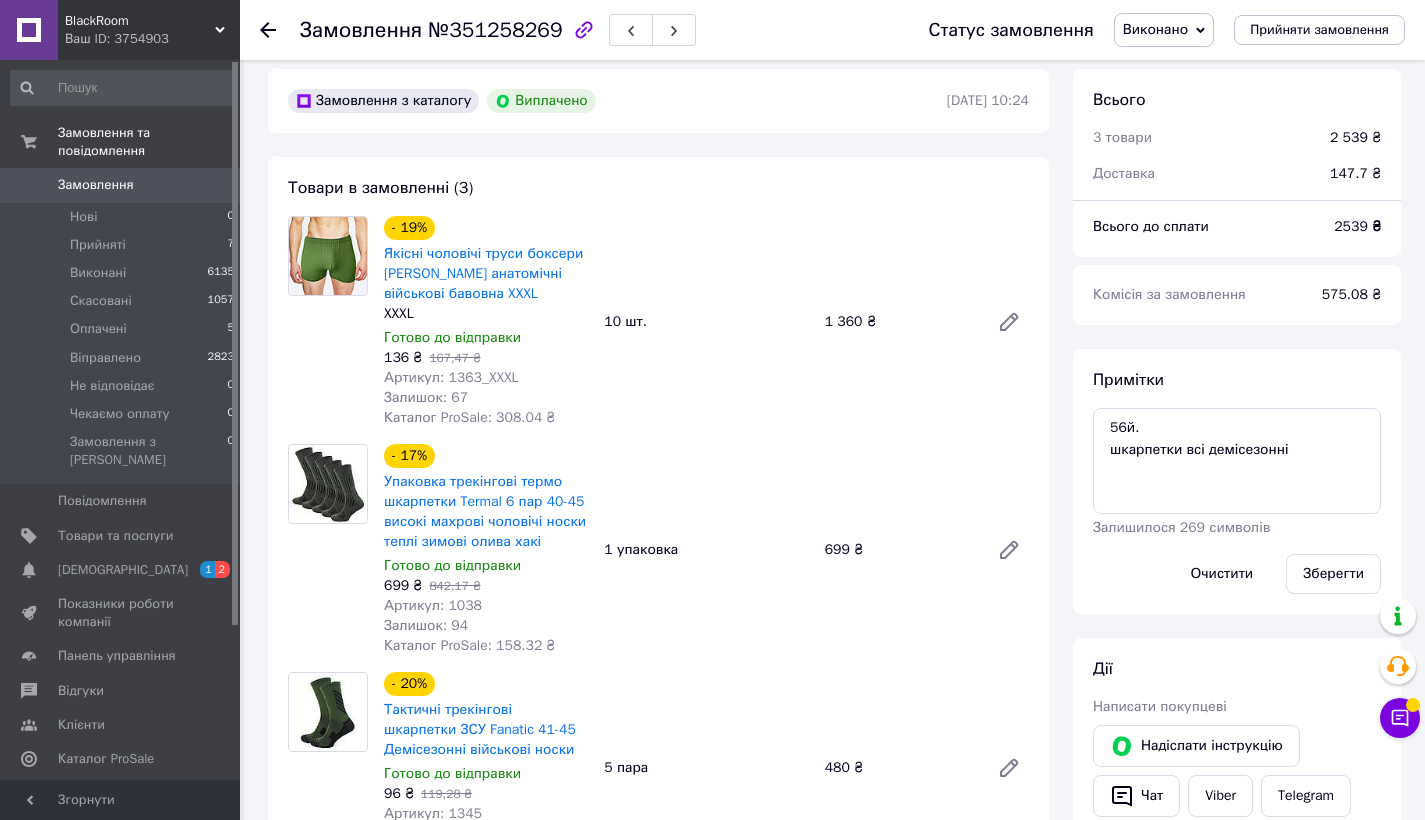 click on "- 19% Якісні чоловічі труси боксери ЗСУ Олива анатомічні військові бавовна XXXL XXXL Готово до відправки 136 ₴   167,47 ₴ Артикул: 1363_XXXL Залишок: 67 Каталог ProSale: 308.04 ₴  10 шт. 1 360 ₴" at bounding box center [706, 322] 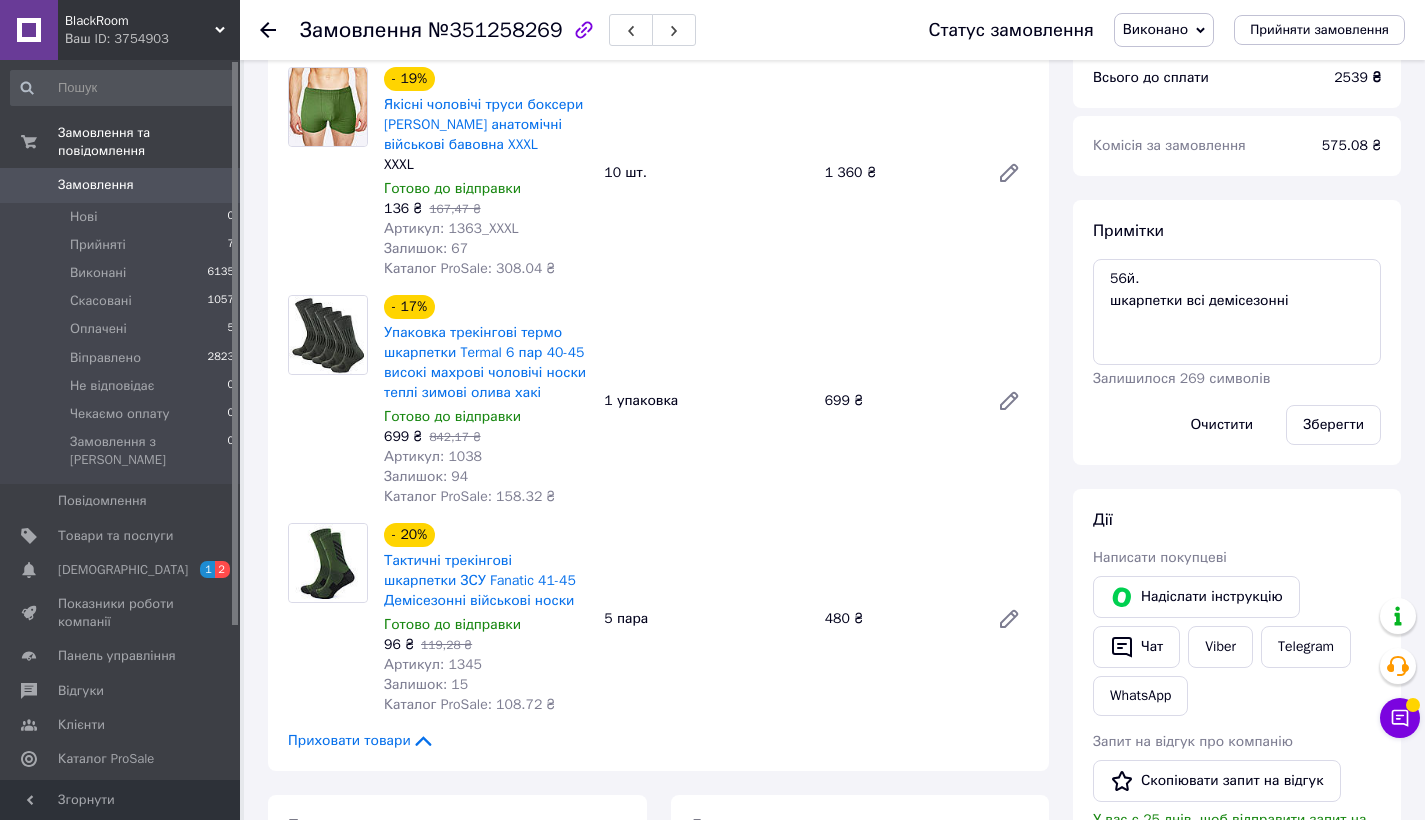 scroll, scrollTop: 0, scrollLeft: 0, axis: both 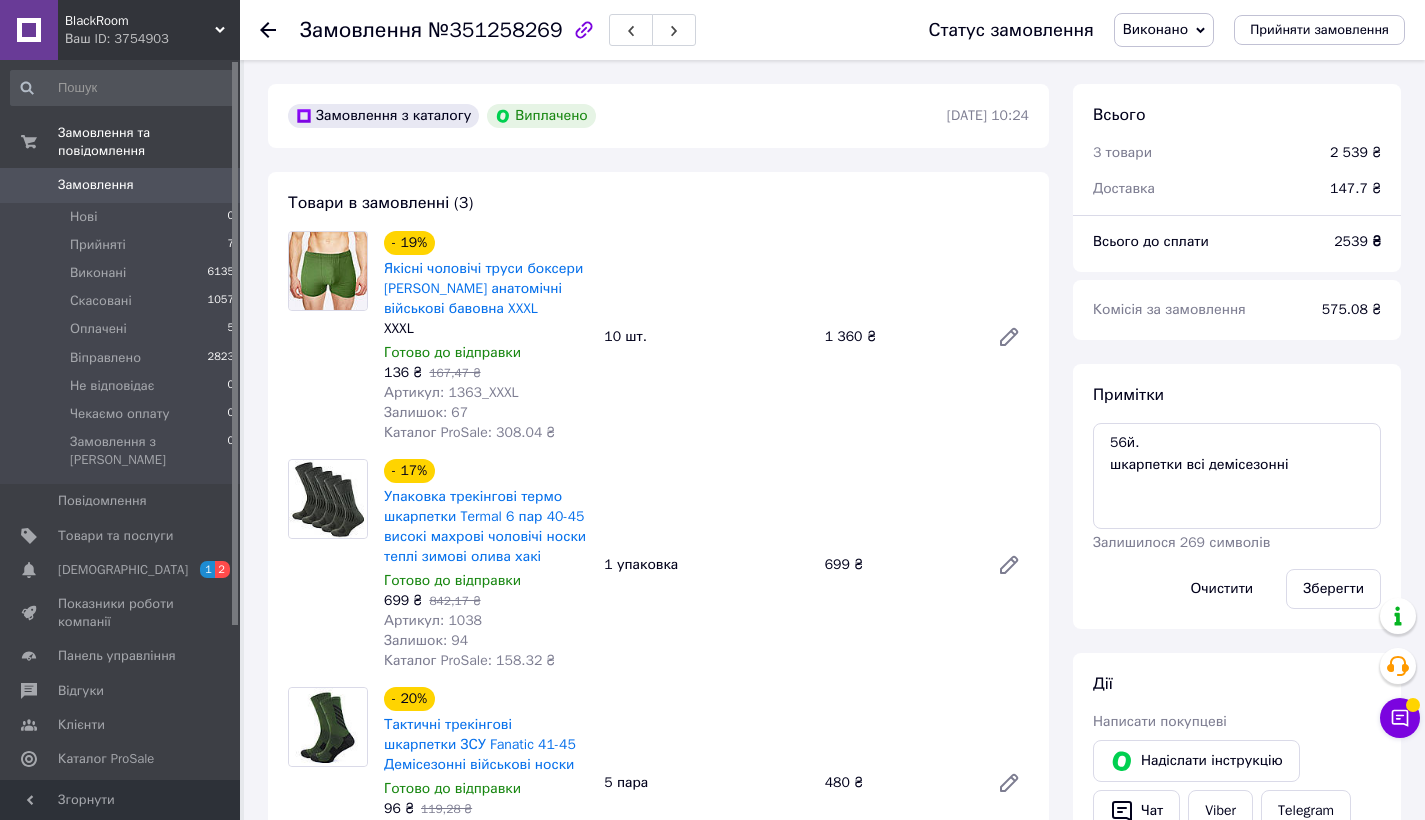 click on "- 19% Якісні чоловічі труси боксери ЗСУ Олива анатомічні військові бавовна XXXL XXXL Готово до відправки 136 ₴   167,47 ₴ Артикул: 1363_XXXL Залишок: 67 Каталог ProSale: 308.04 ₴  10 шт. 1 360 ₴" at bounding box center (706, 337) 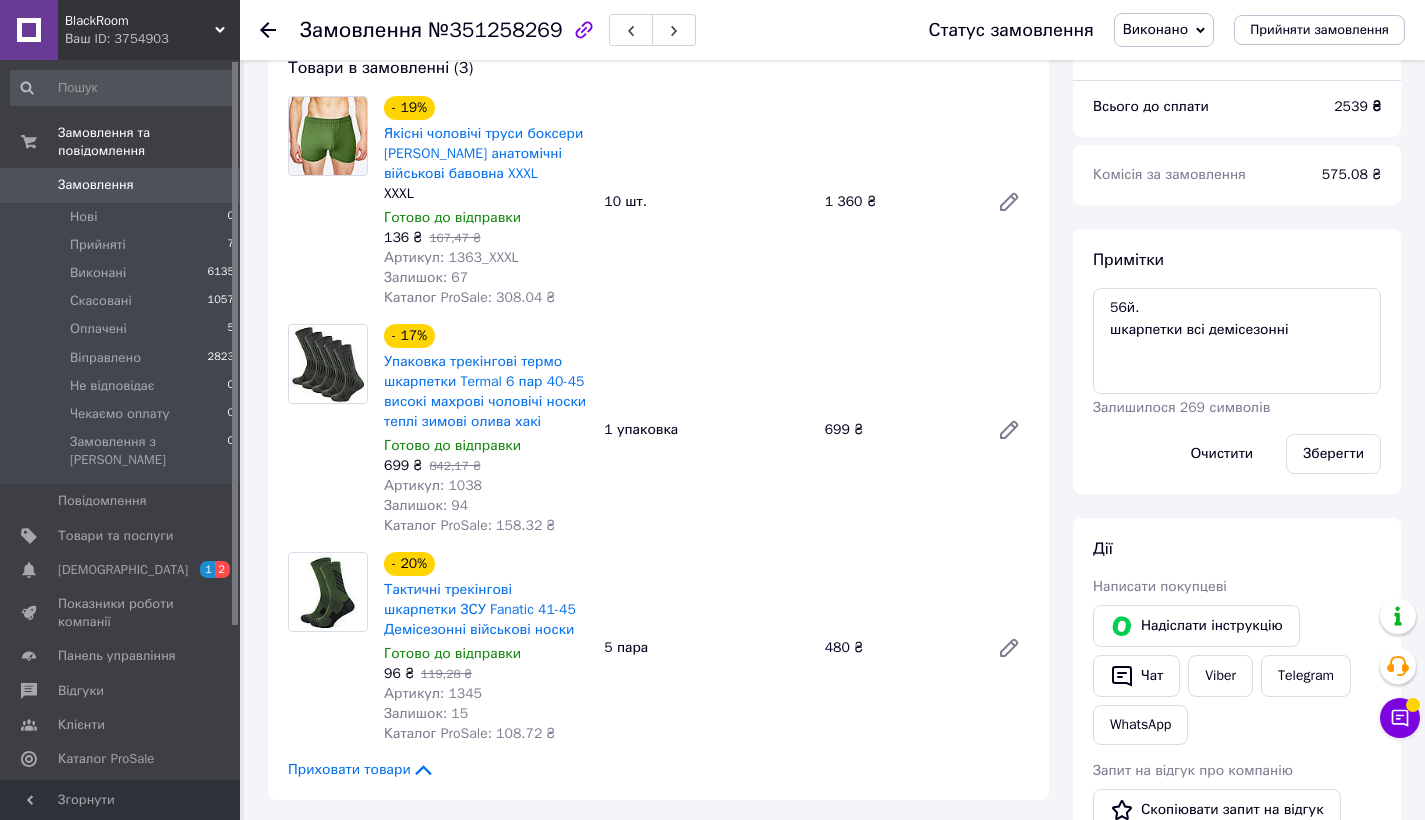 scroll, scrollTop: 0, scrollLeft: 0, axis: both 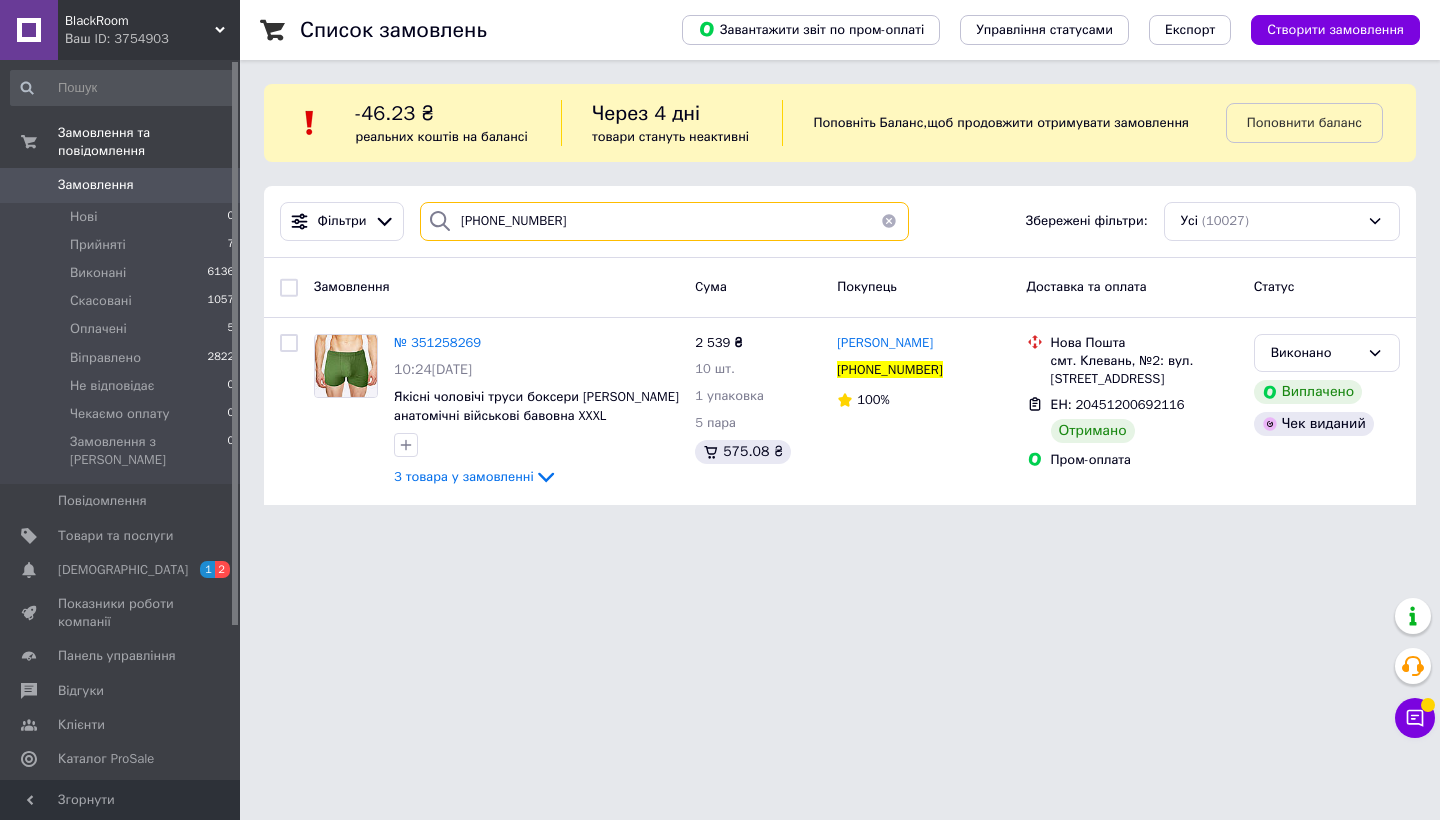 click on "[PHONE_NUMBER]" at bounding box center (664, 221) 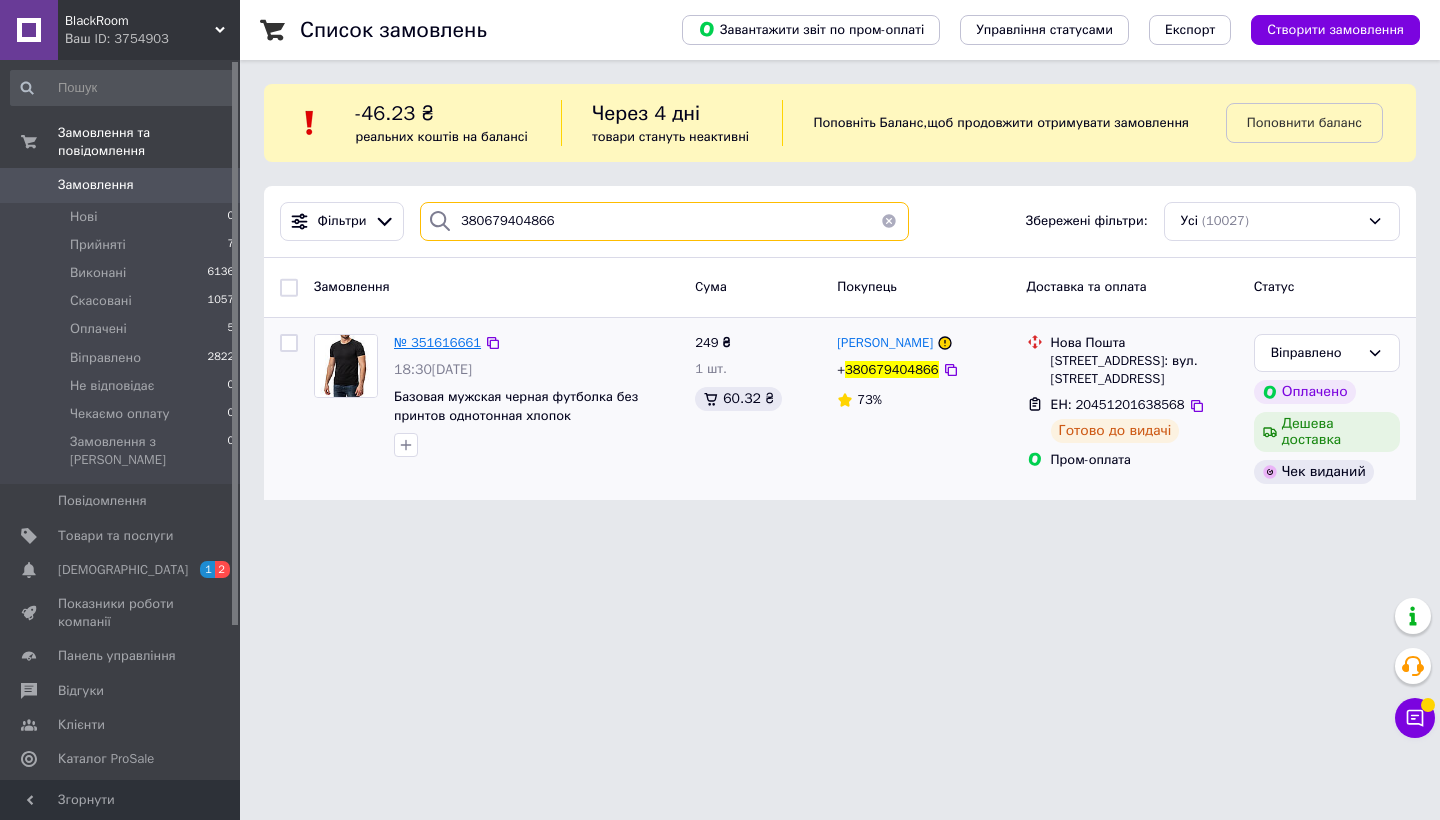 type on "380679404866" 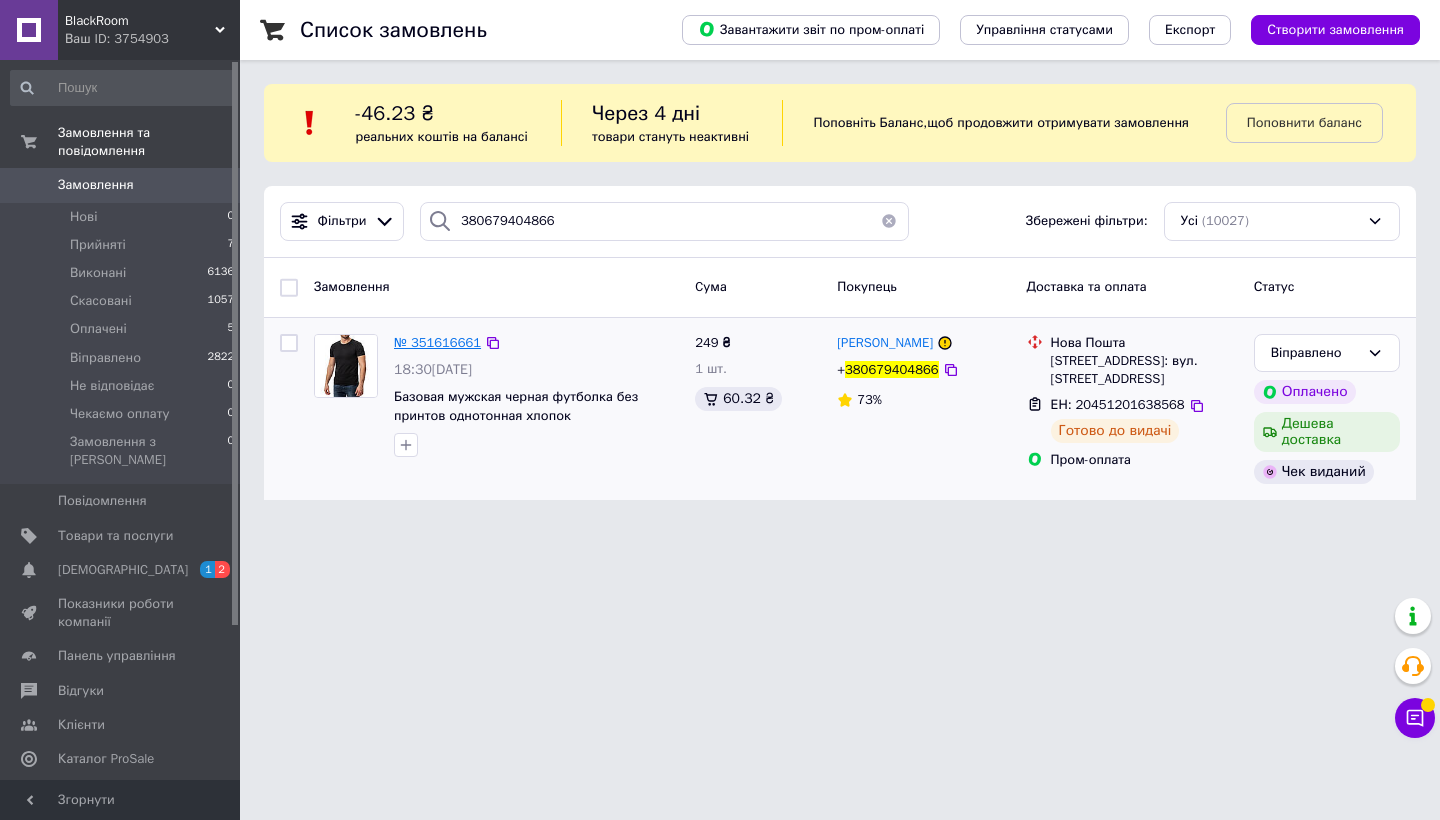 click on "№ 351616661" at bounding box center (437, 342) 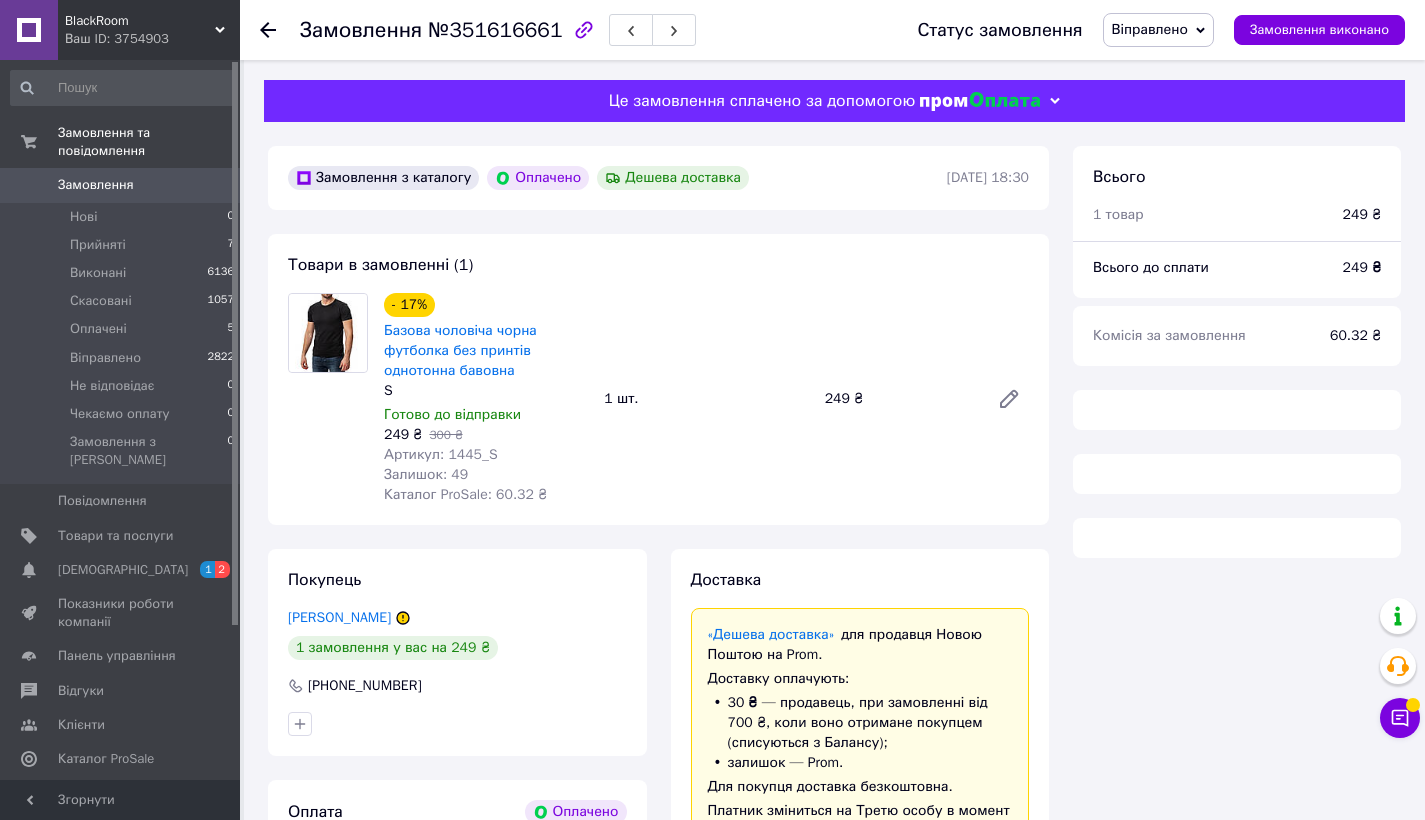 scroll, scrollTop: 266, scrollLeft: 0, axis: vertical 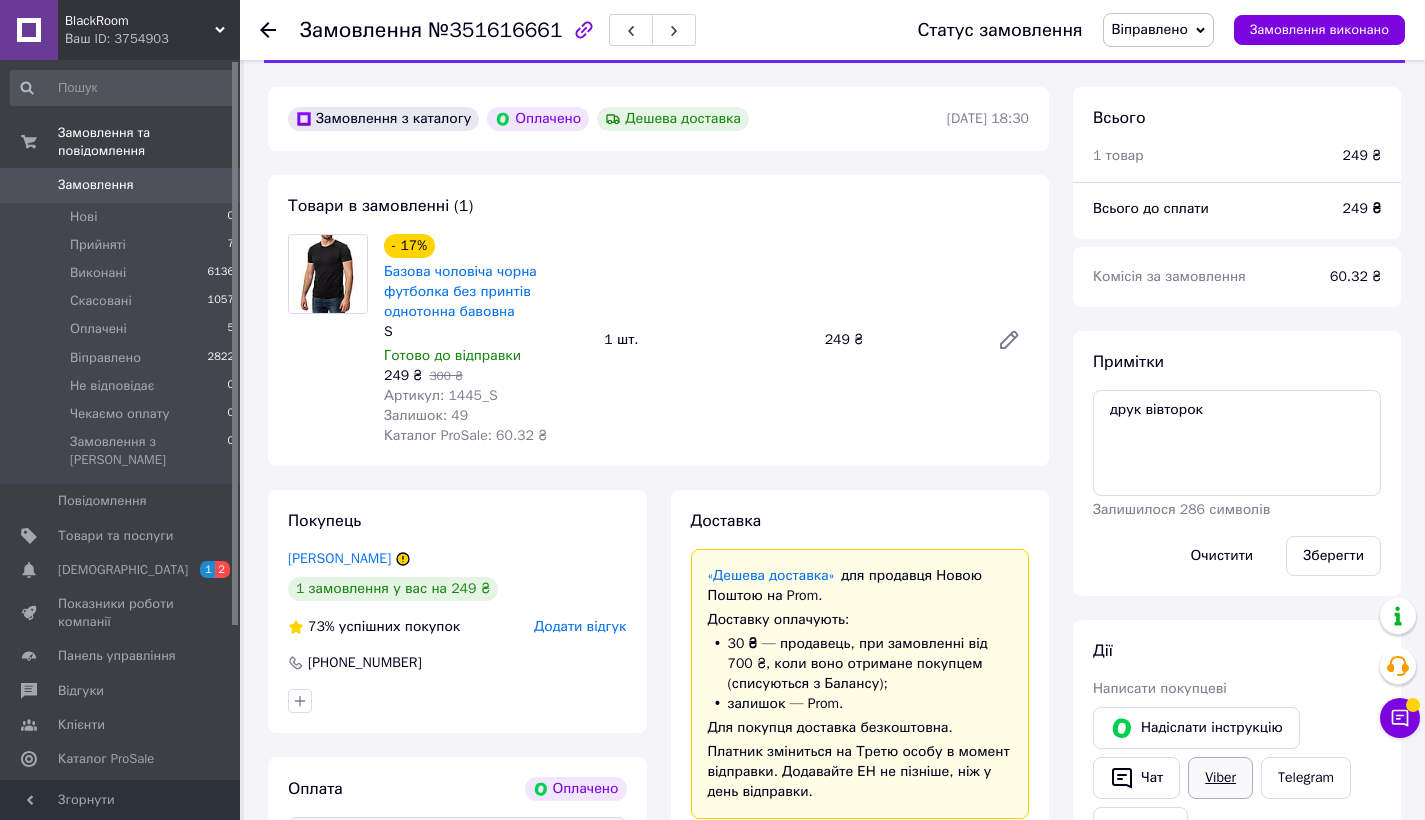 click on "Viber" at bounding box center (1220, 778) 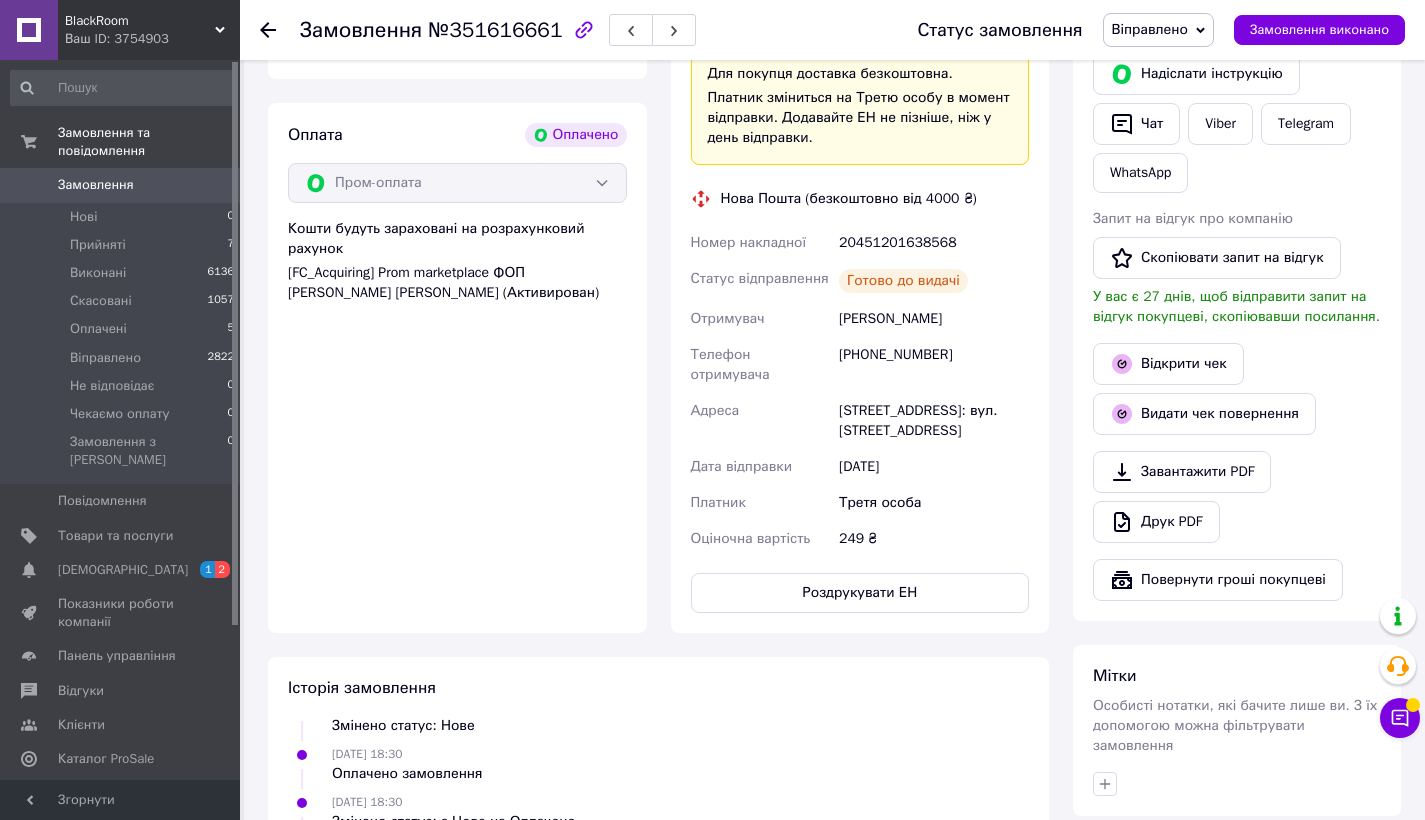 scroll, scrollTop: 1239, scrollLeft: 0, axis: vertical 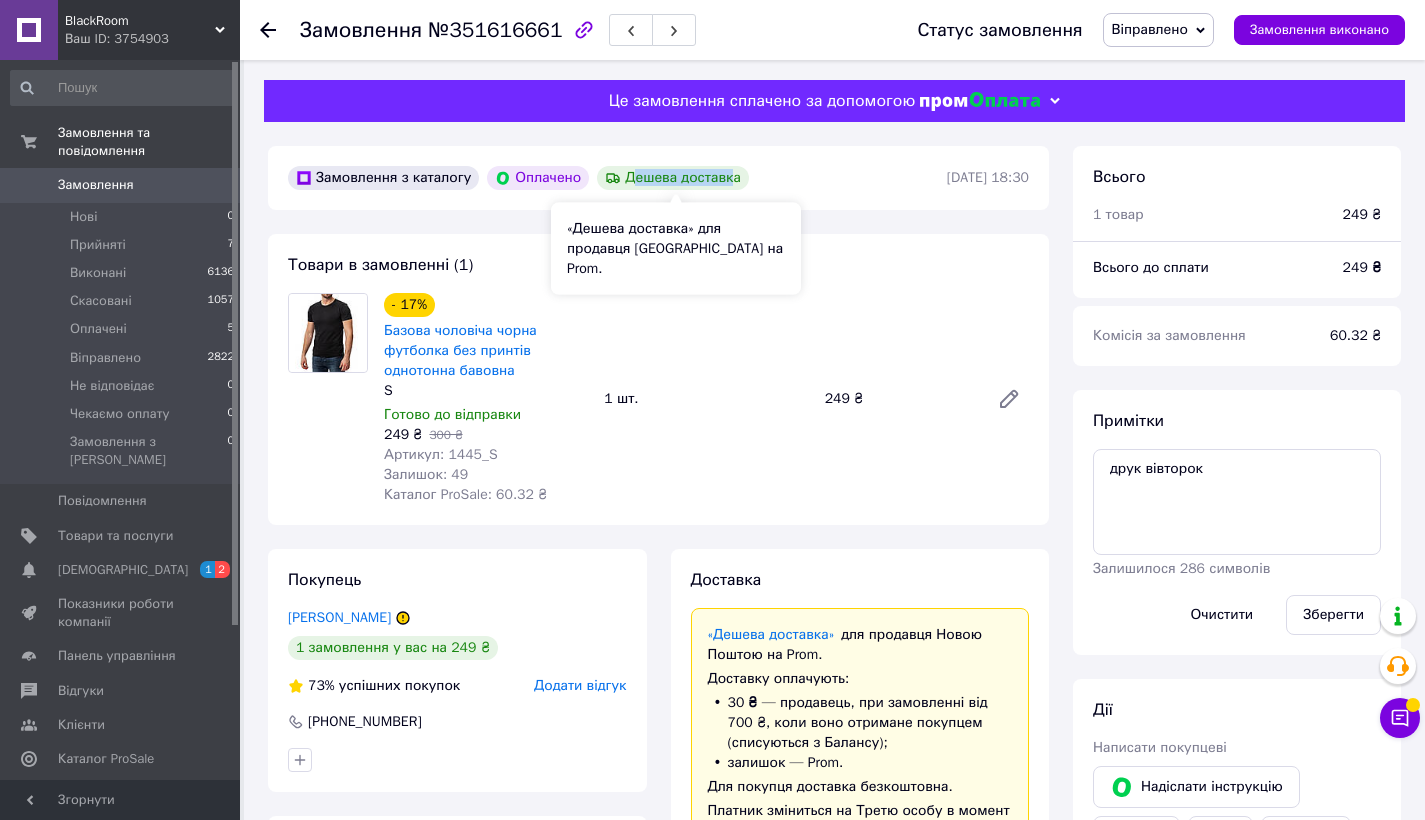 drag, startPoint x: 638, startPoint y: 173, endPoint x: 739, endPoint y: 173, distance: 101 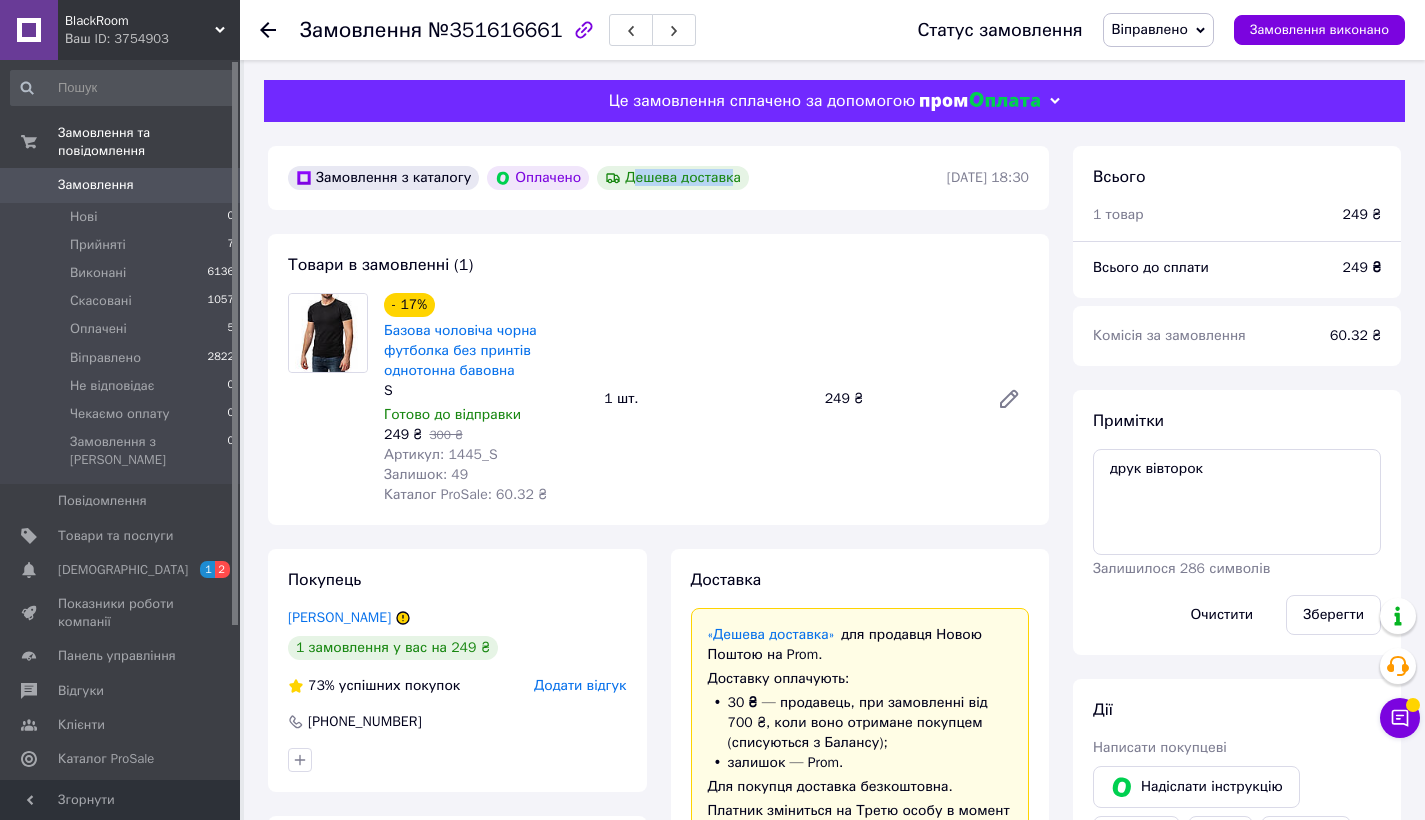 click on "Дешева доставка" at bounding box center (673, 178) 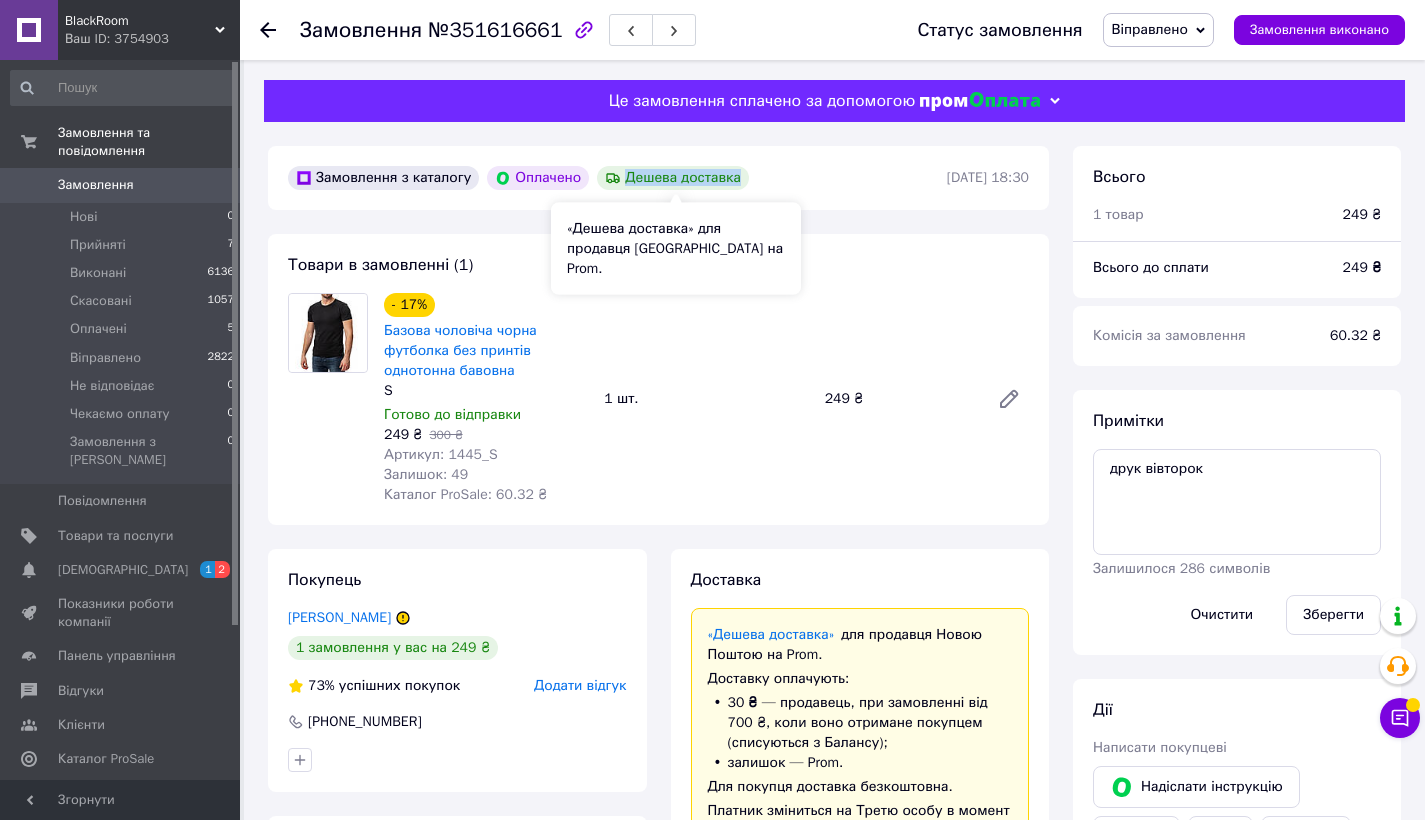 drag, startPoint x: 739, startPoint y: 173, endPoint x: 636, endPoint y: 179, distance: 103.17461 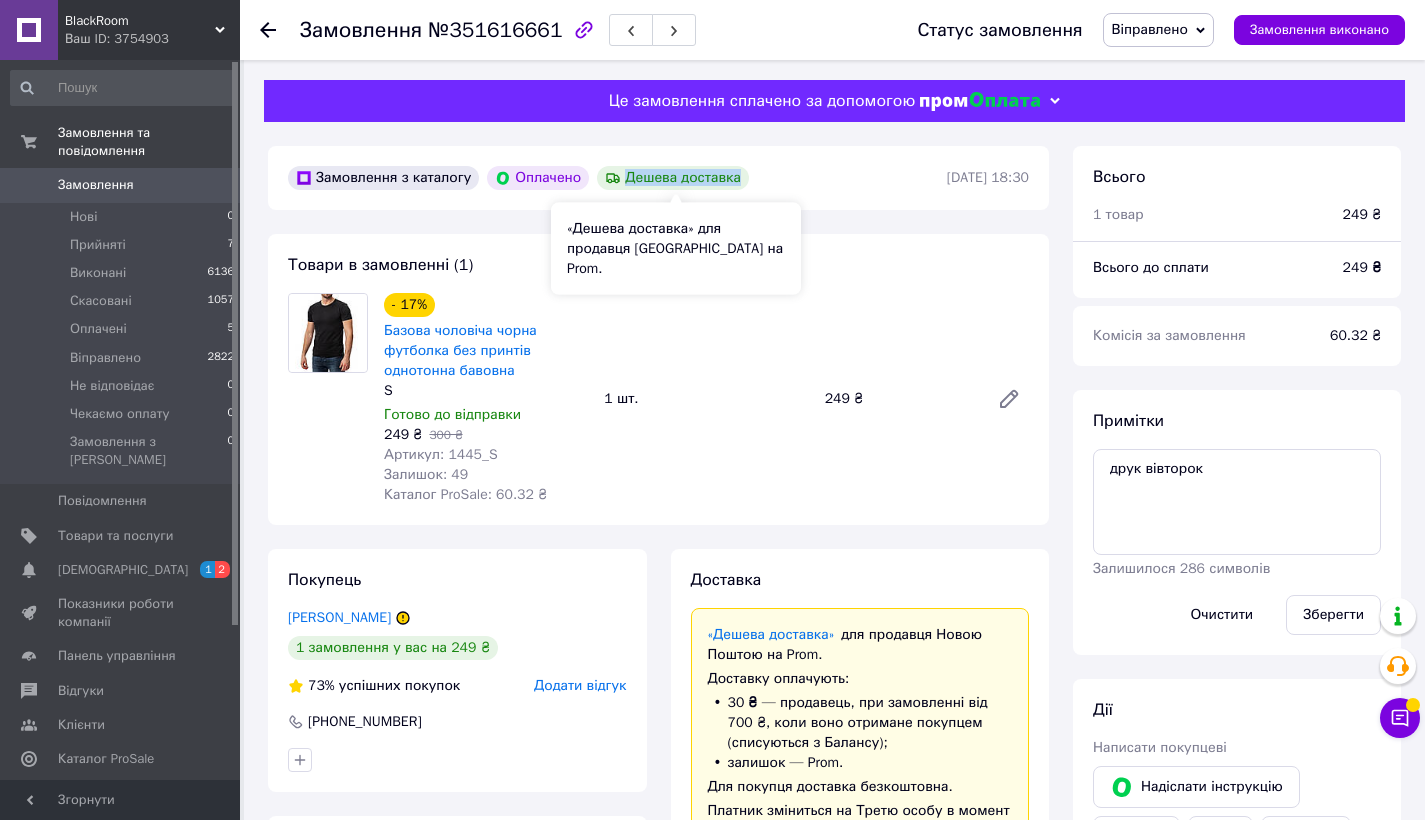 click on "Дешева доставка" at bounding box center (673, 178) 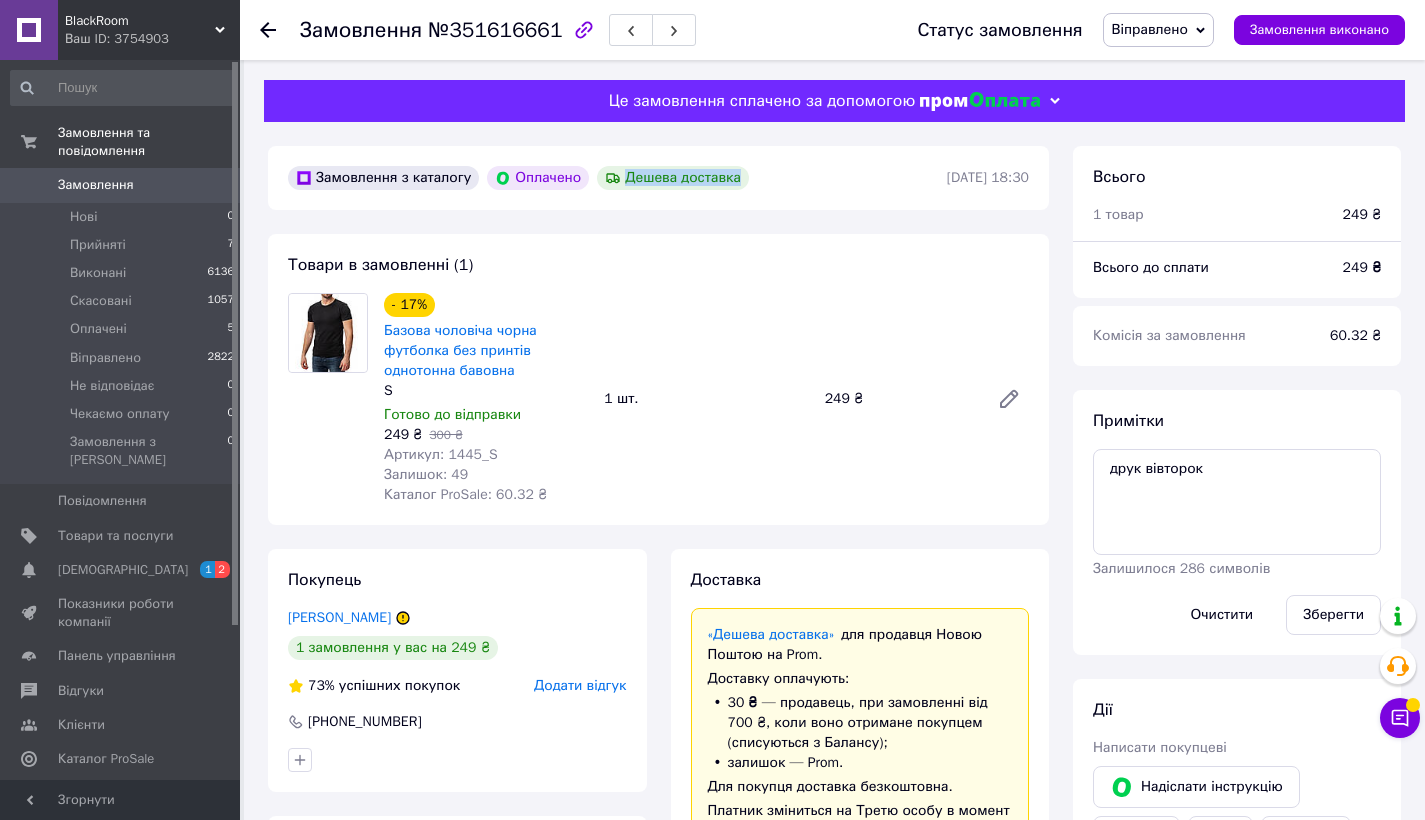 click on "Дешева доставка" at bounding box center [673, 178] 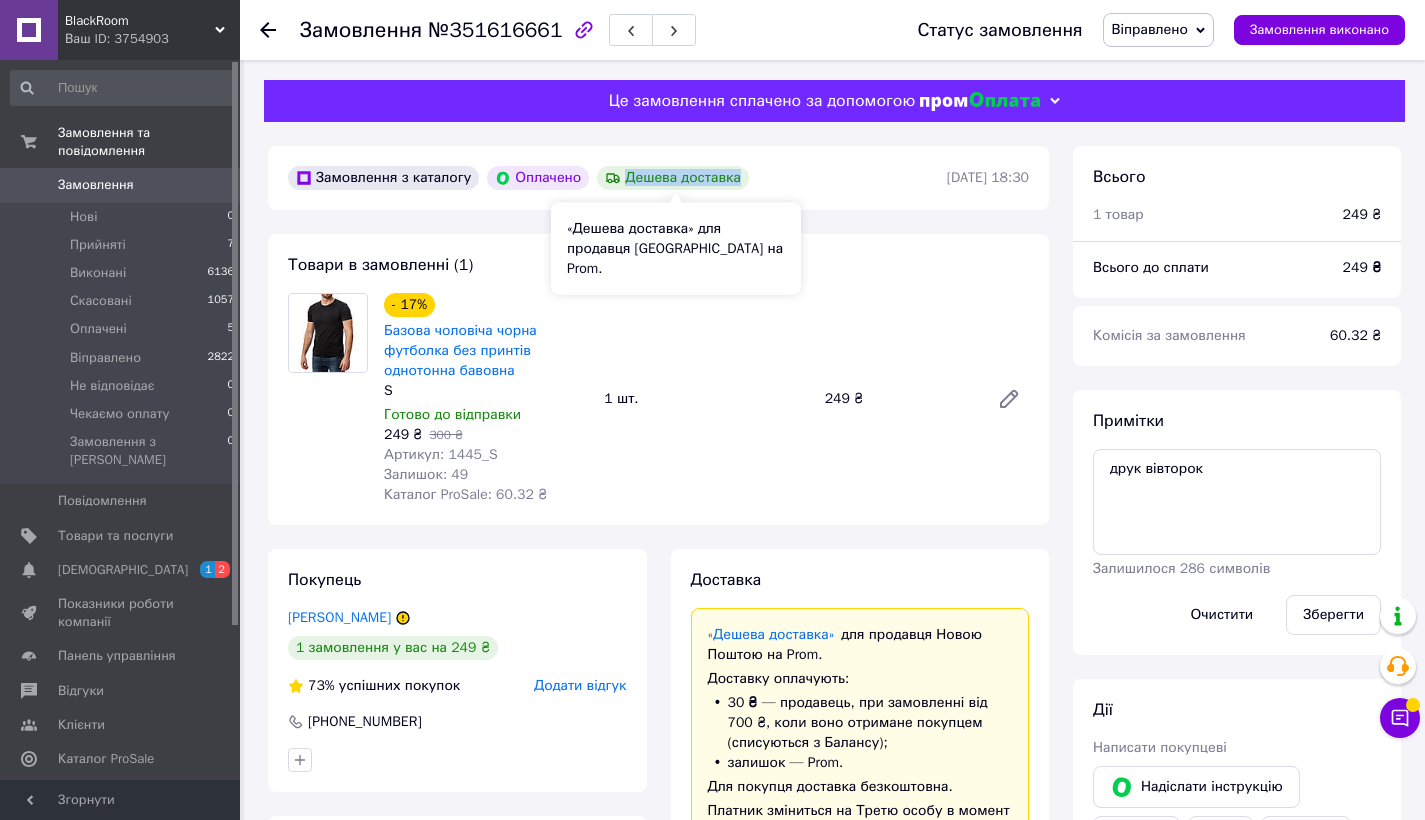 drag, startPoint x: 720, startPoint y: 172, endPoint x: 645, endPoint y: 176, distance: 75.10659 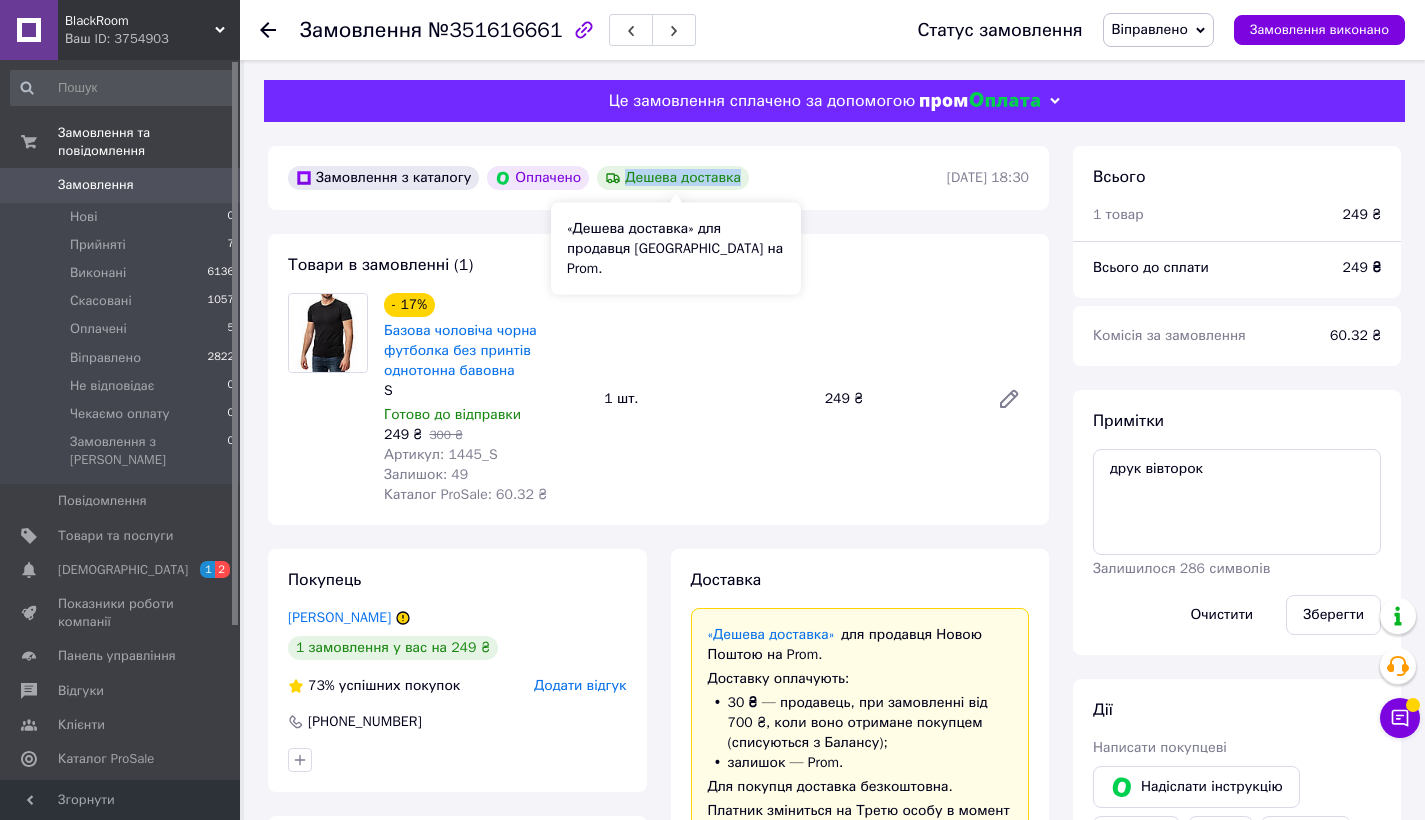 click on "Дешева доставка" at bounding box center [673, 178] 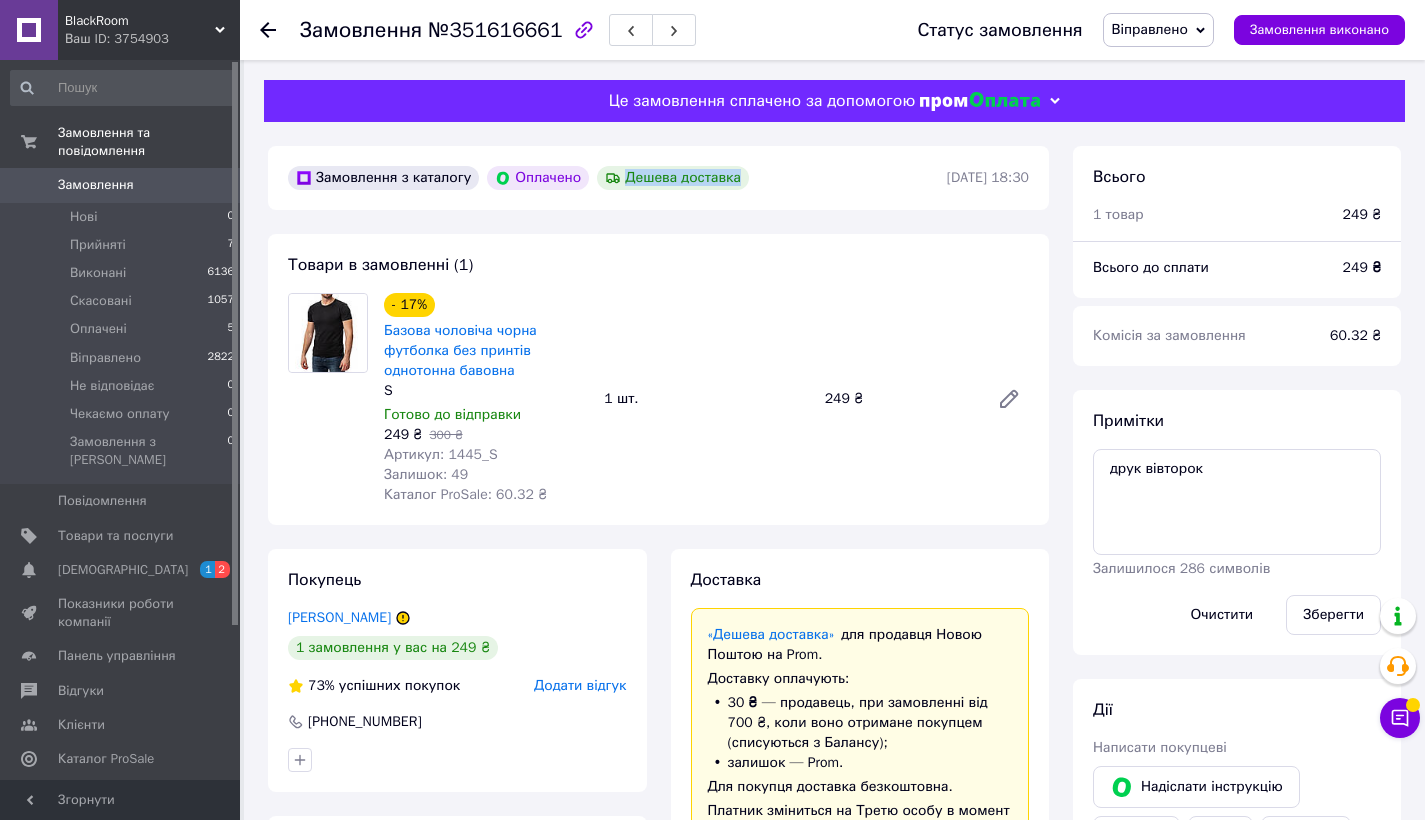 click on "Дешева доставка" at bounding box center [673, 178] 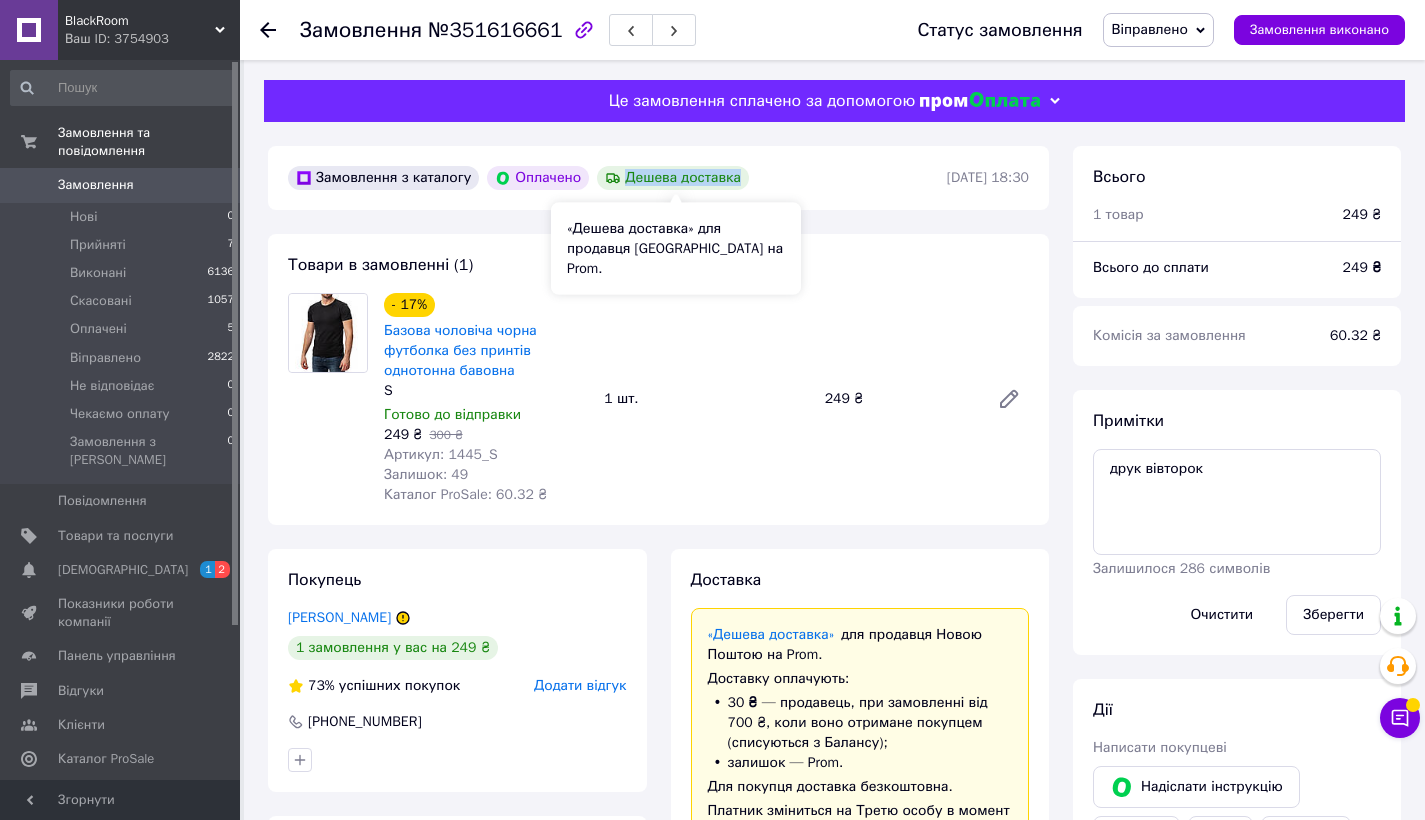 drag, startPoint x: 645, startPoint y: 176, endPoint x: 700, endPoint y: 174, distance: 55.03635 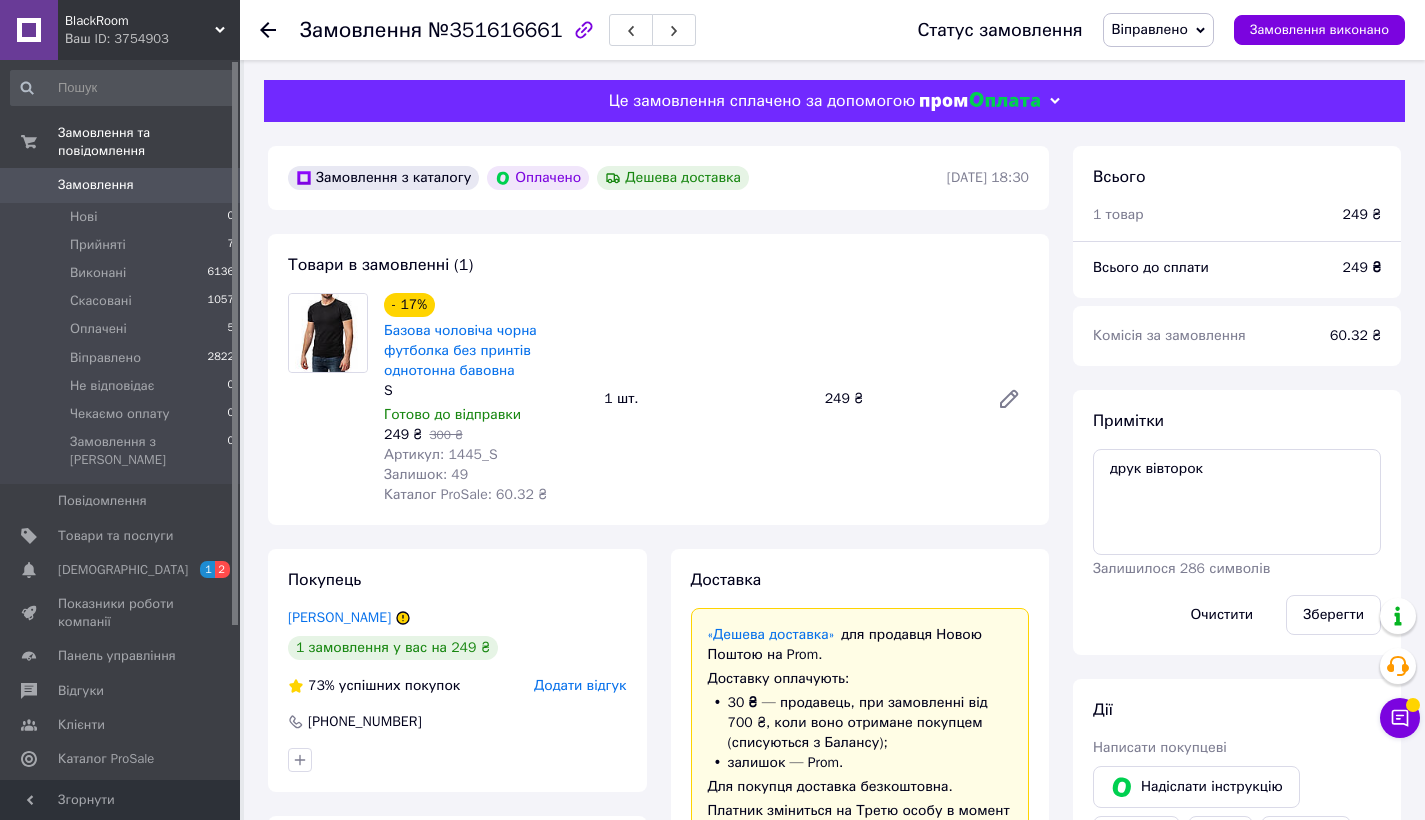 click on "Замовлення з каталогу Оплачено Дешева доставка" at bounding box center (615, 178) 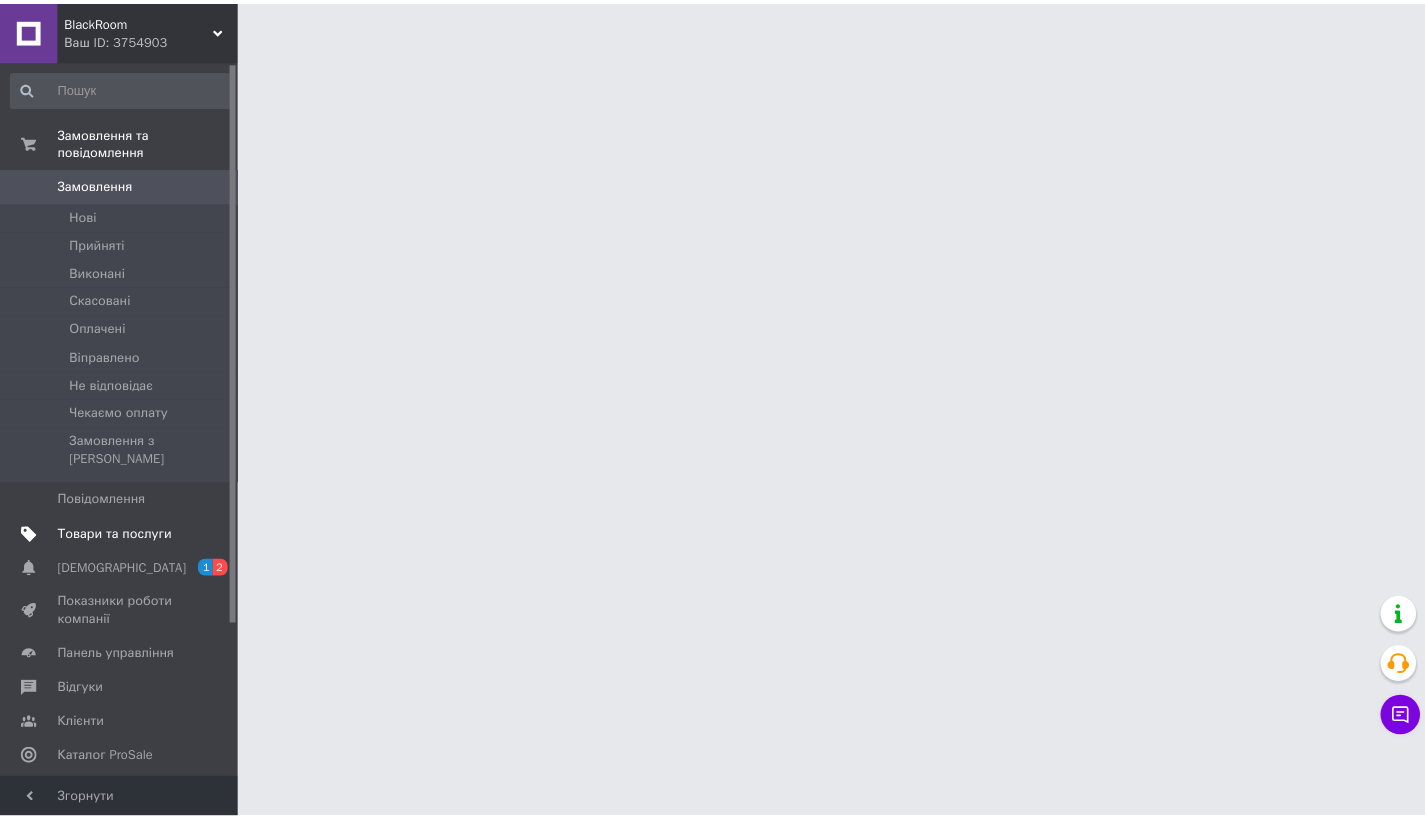 scroll, scrollTop: 0, scrollLeft: 0, axis: both 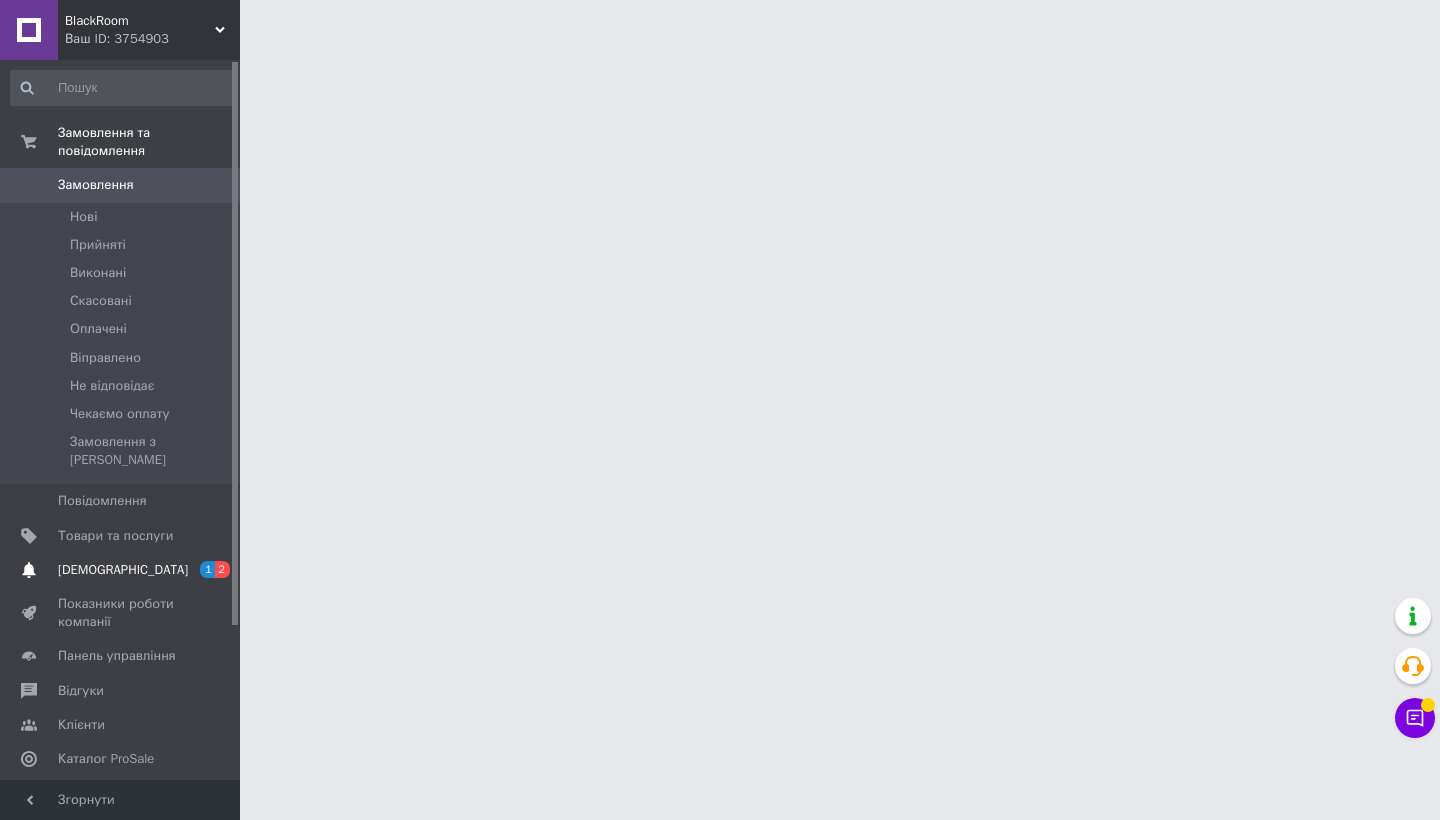 click on "[DEMOGRAPHIC_DATA]" at bounding box center [121, 570] 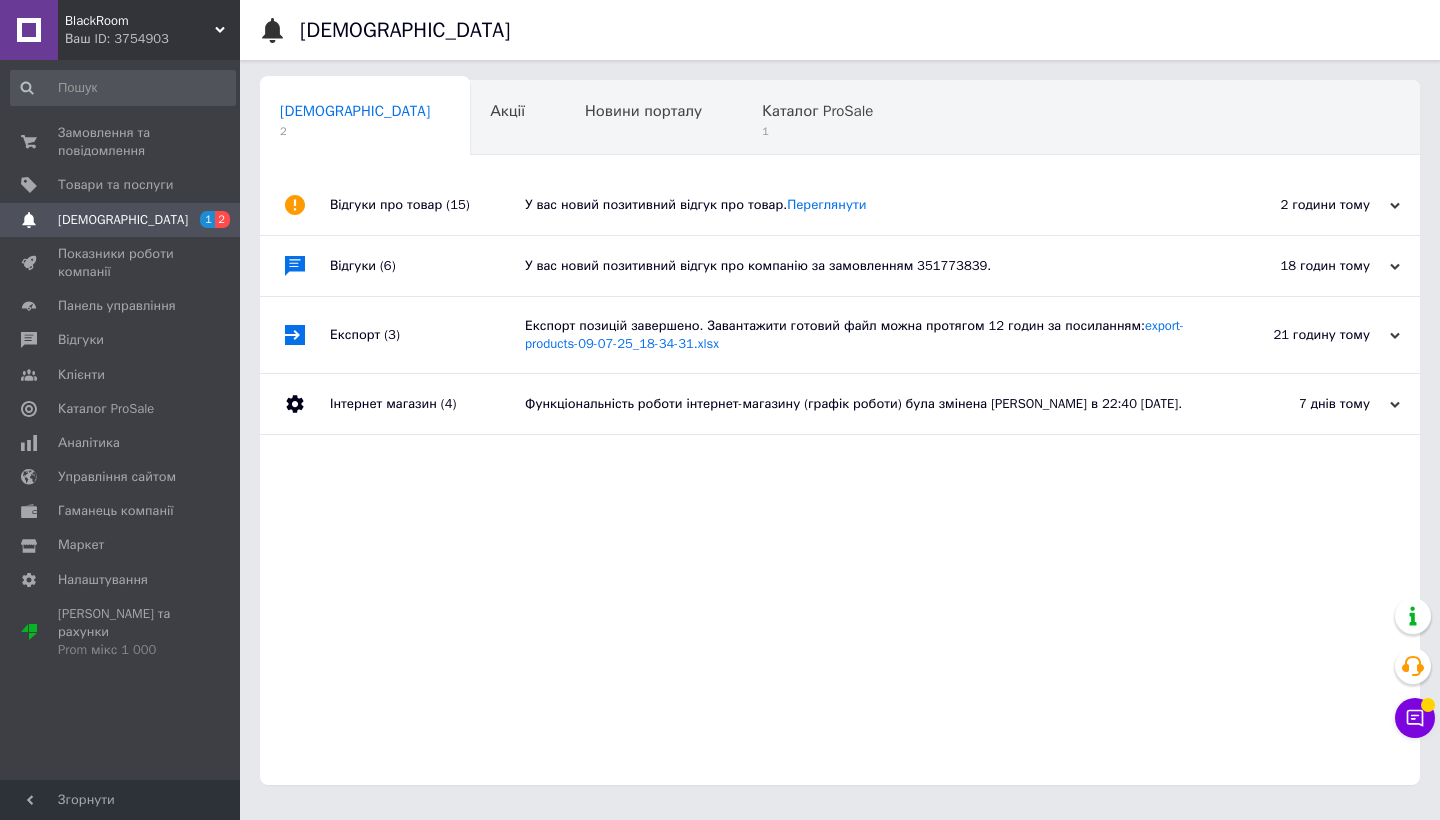 click on "У вас новий позитивний відгук про компанію за замовленням 351773839." at bounding box center [862, 266] 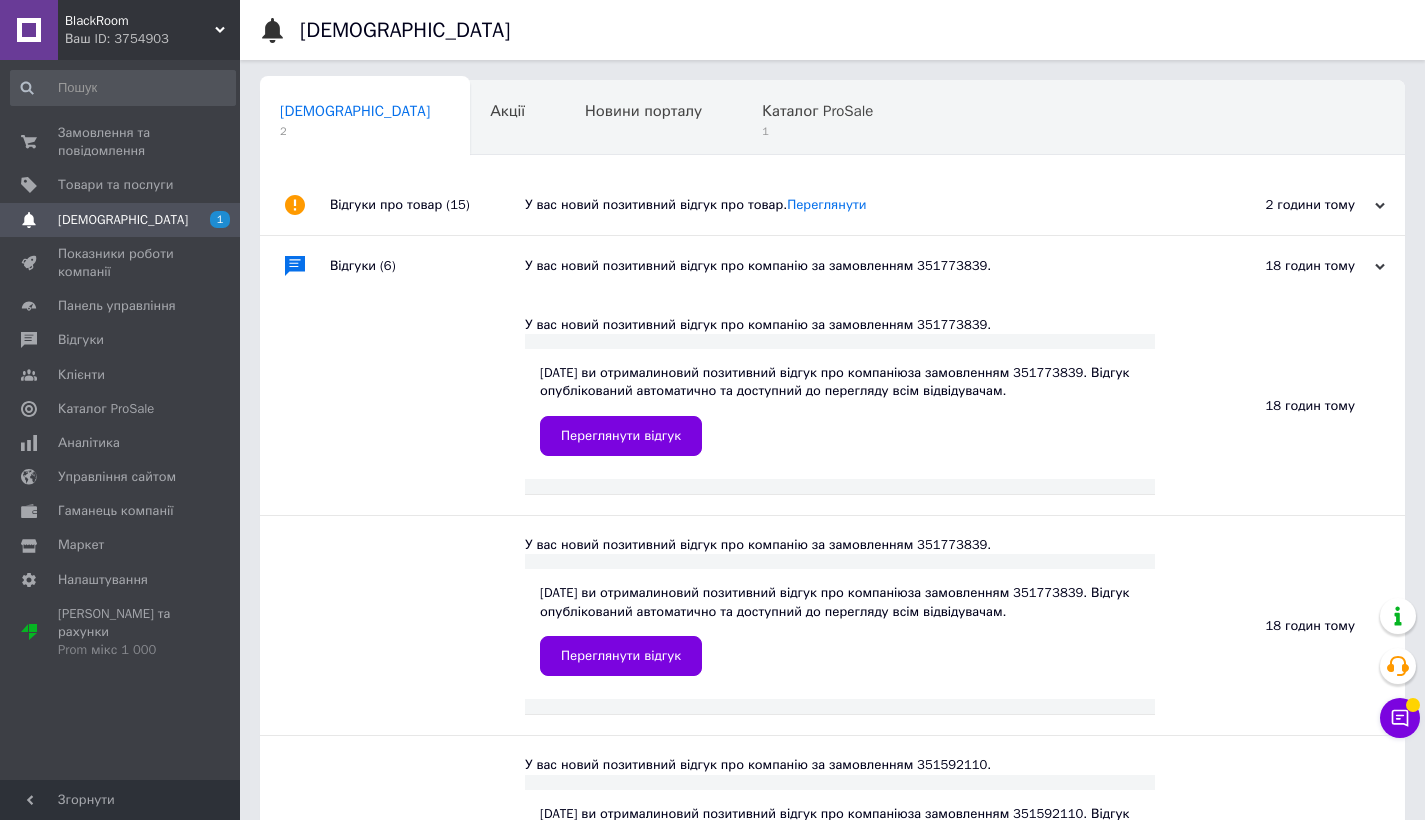 click on "У вас новий позитивний відгук про компанію за замовленням 351773839." at bounding box center [855, 266] 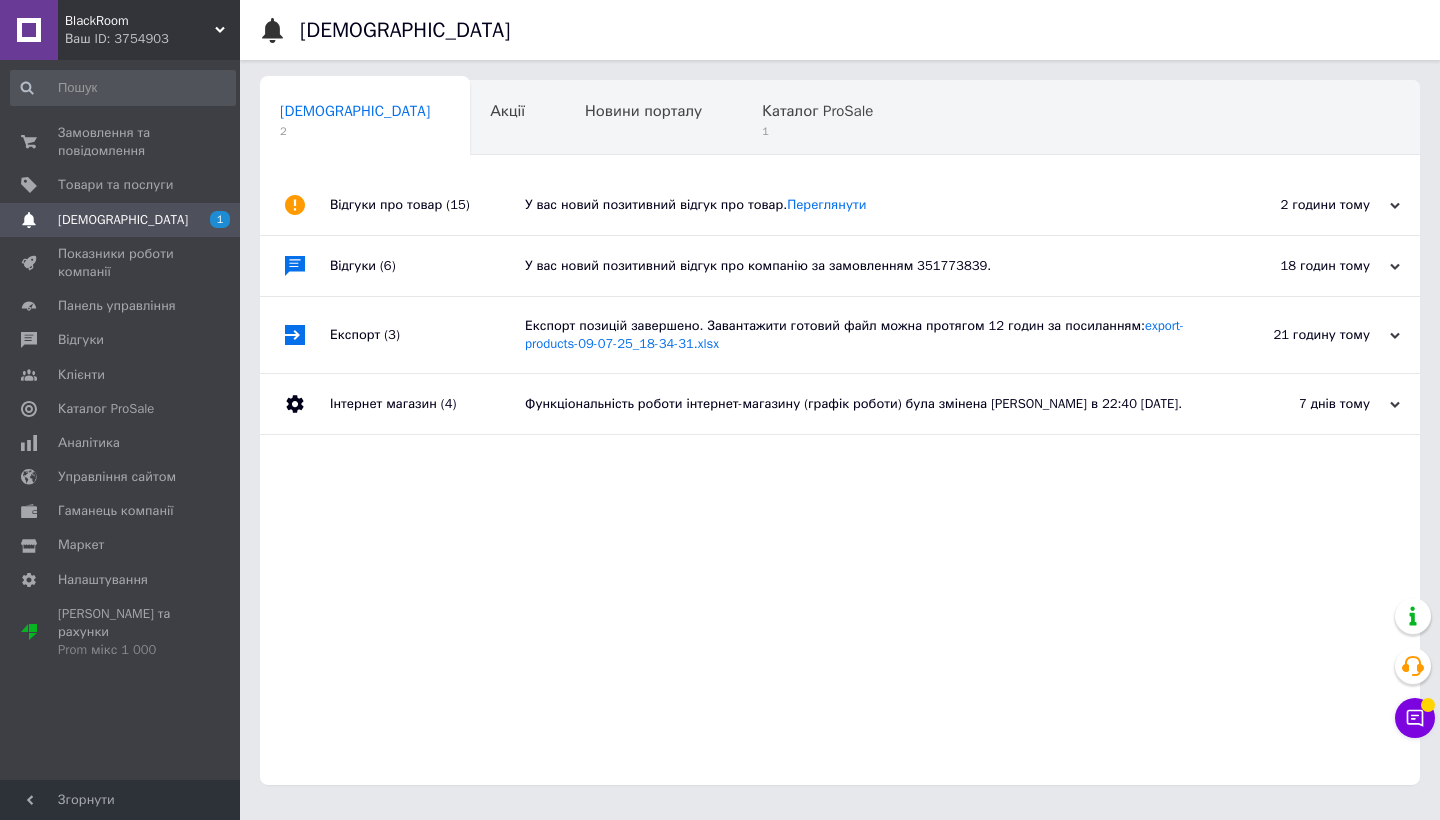 click on "У вас новий позитивний відгук про компанію за замовленням 351773839." at bounding box center [862, 266] 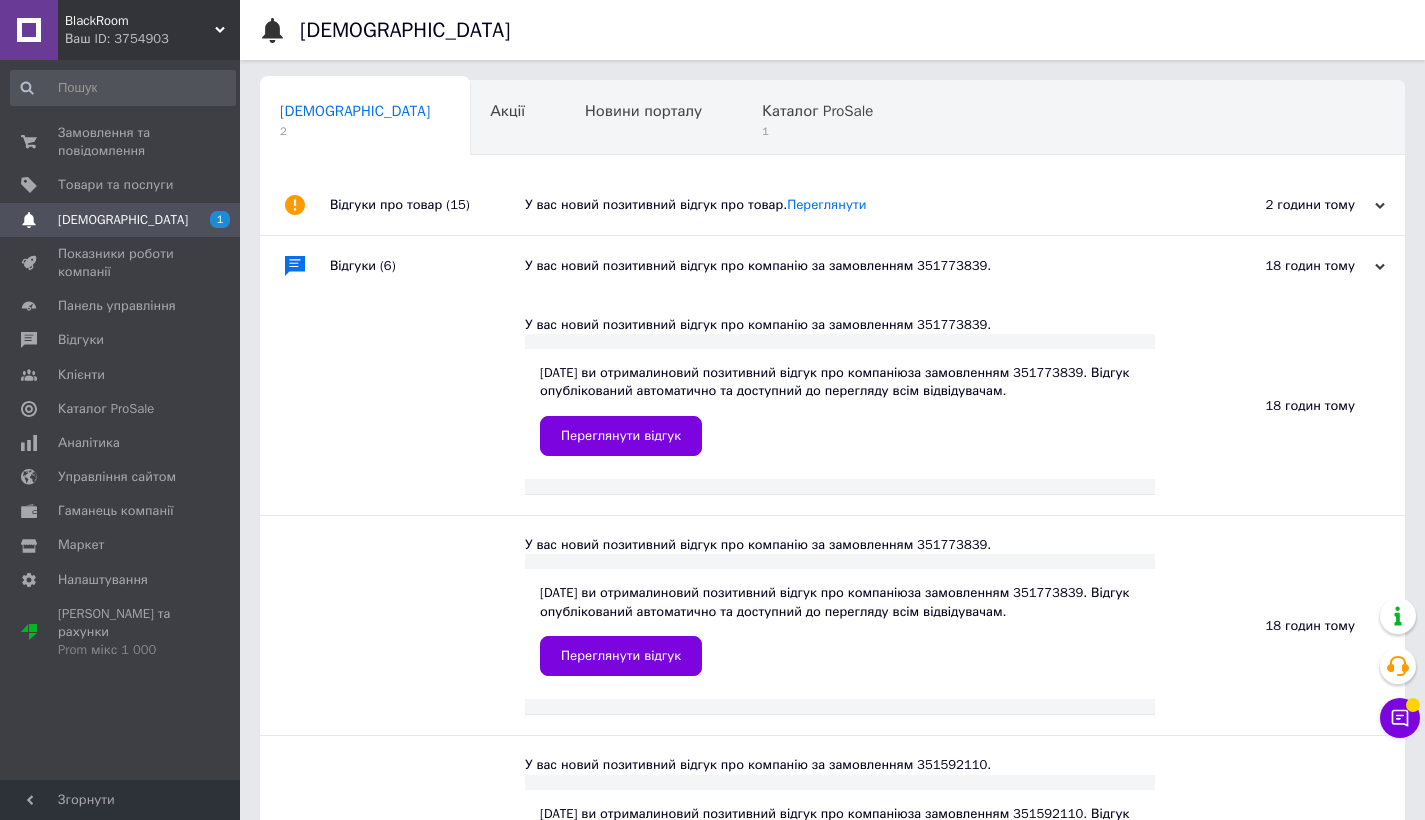 click on "У вас новий позитивний відгук про компанію за замовленням 351773839." at bounding box center (855, 266) 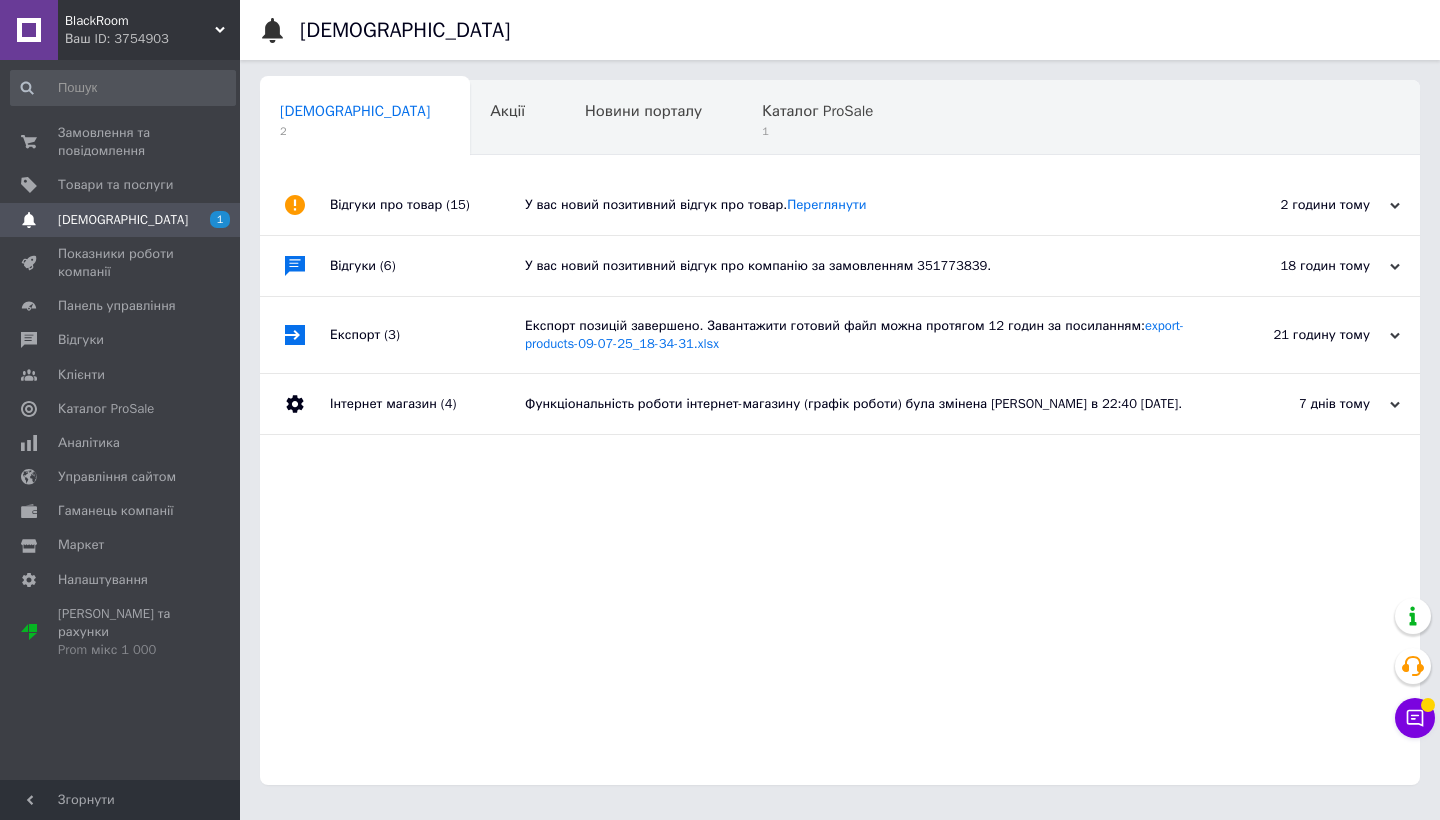 click on "У вас новий позитивний відгук про товар.  Переглянути" at bounding box center [862, 205] 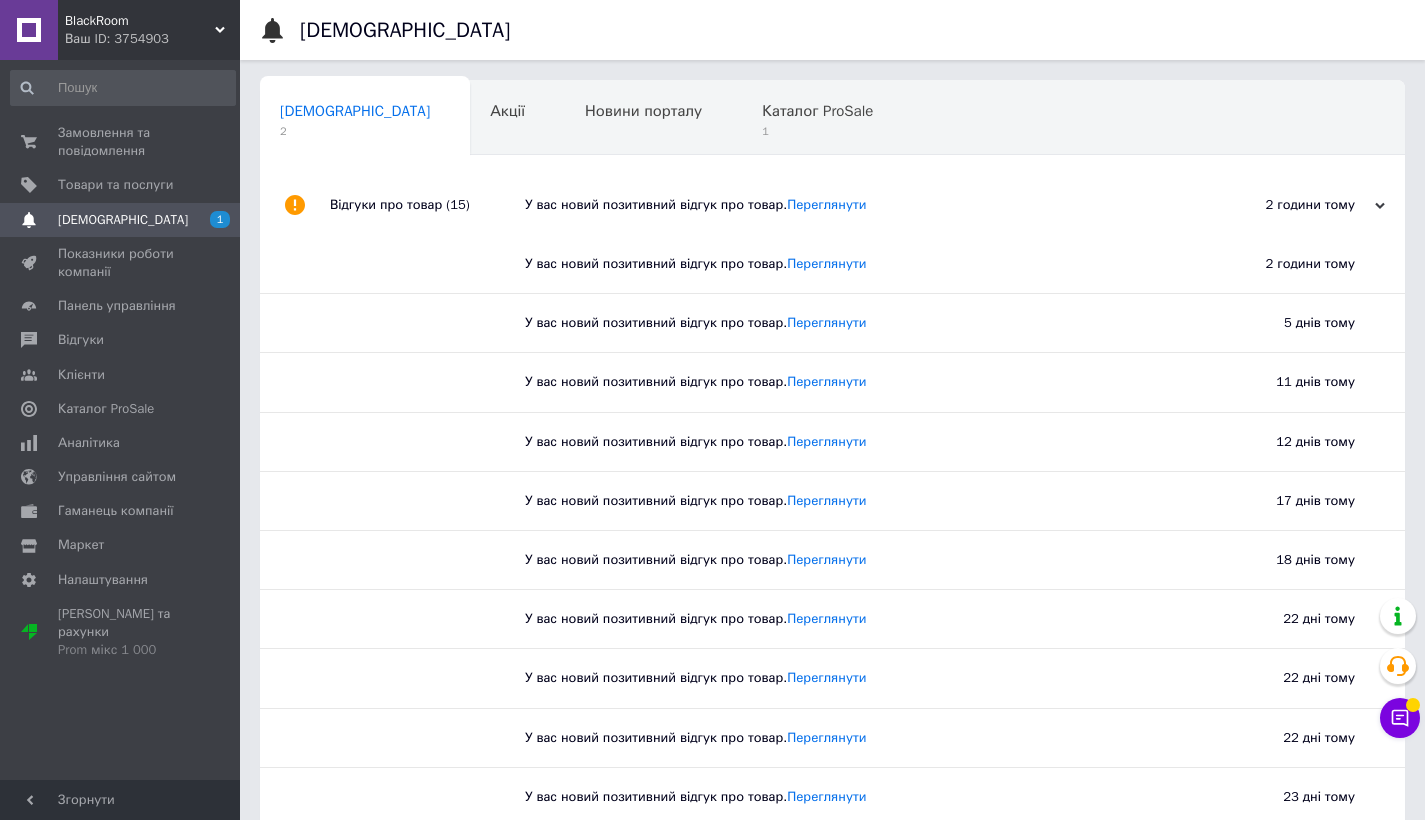 click on "У вас новий позитивний відгук про товар.  Переглянути" at bounding box center [855, 205] 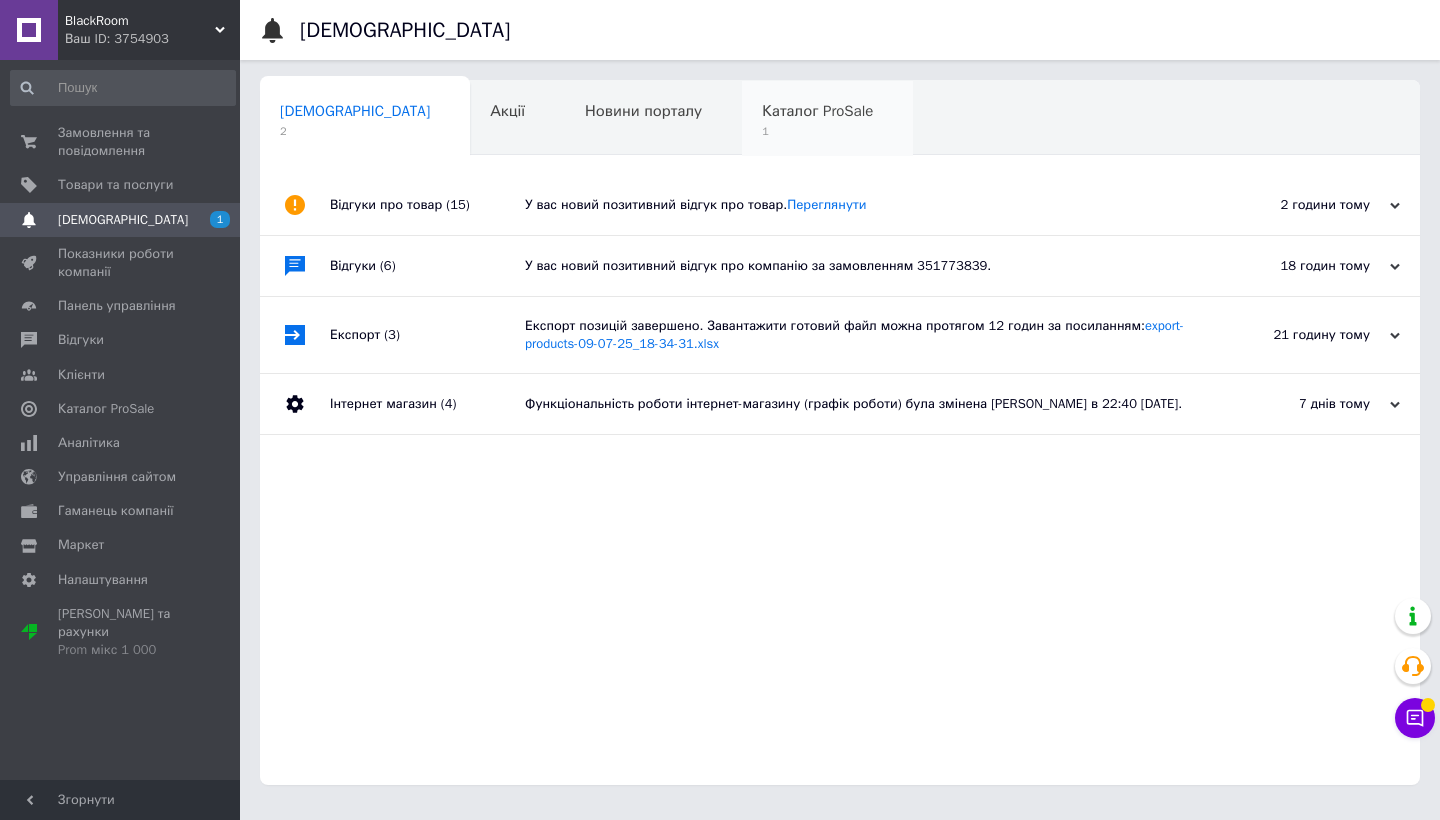 click on "1" at bounding box center [817, 131] 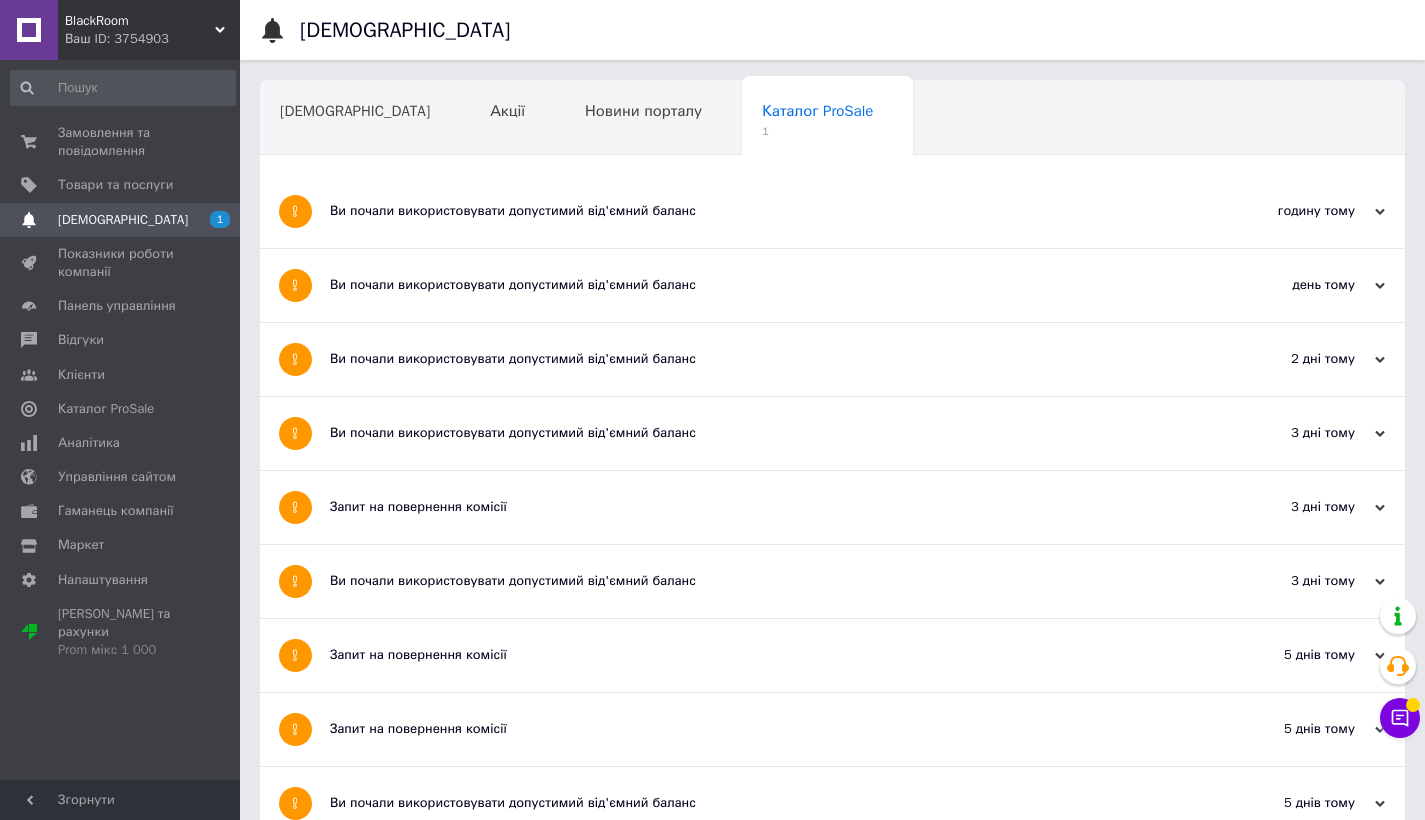 click on "Ви почали використовувати допустимий від'ємний баланс" at bounding box center [757, 211] 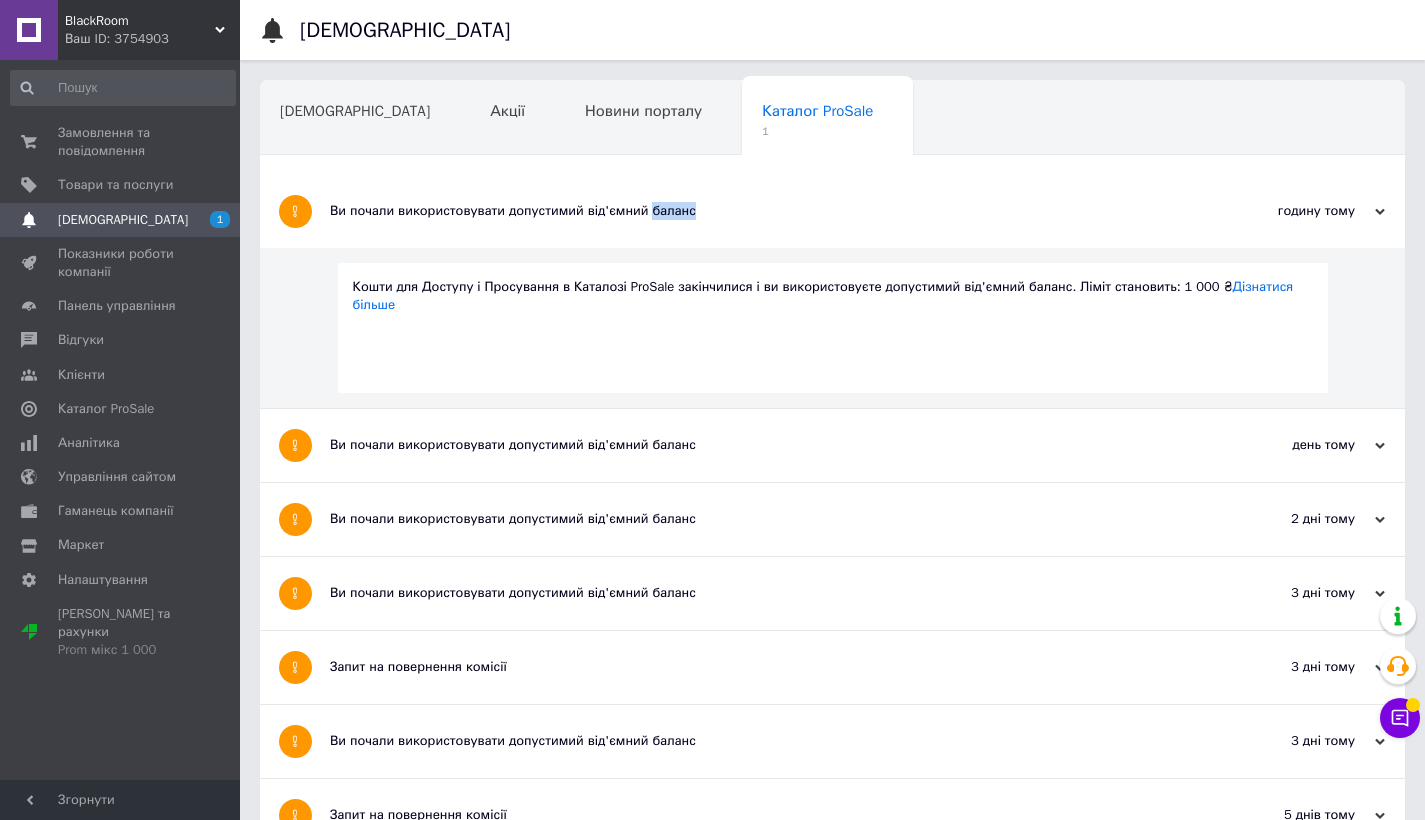 click on "Ви почали використовувати допустимий від'ємний баланс" at bounding box center [757, 211] 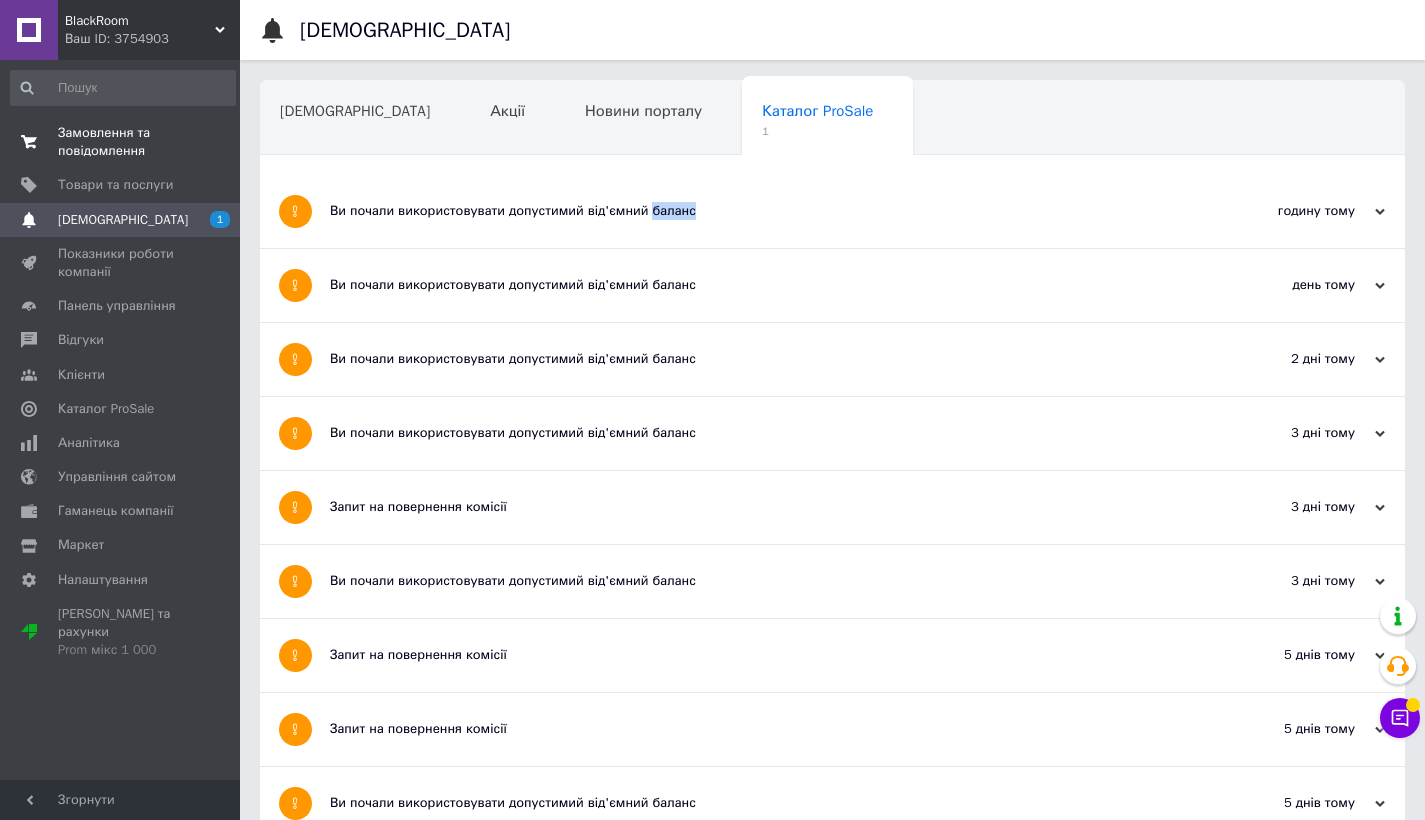 click on "Замовлення та повідомлення" at bounding box center (121, 142) 